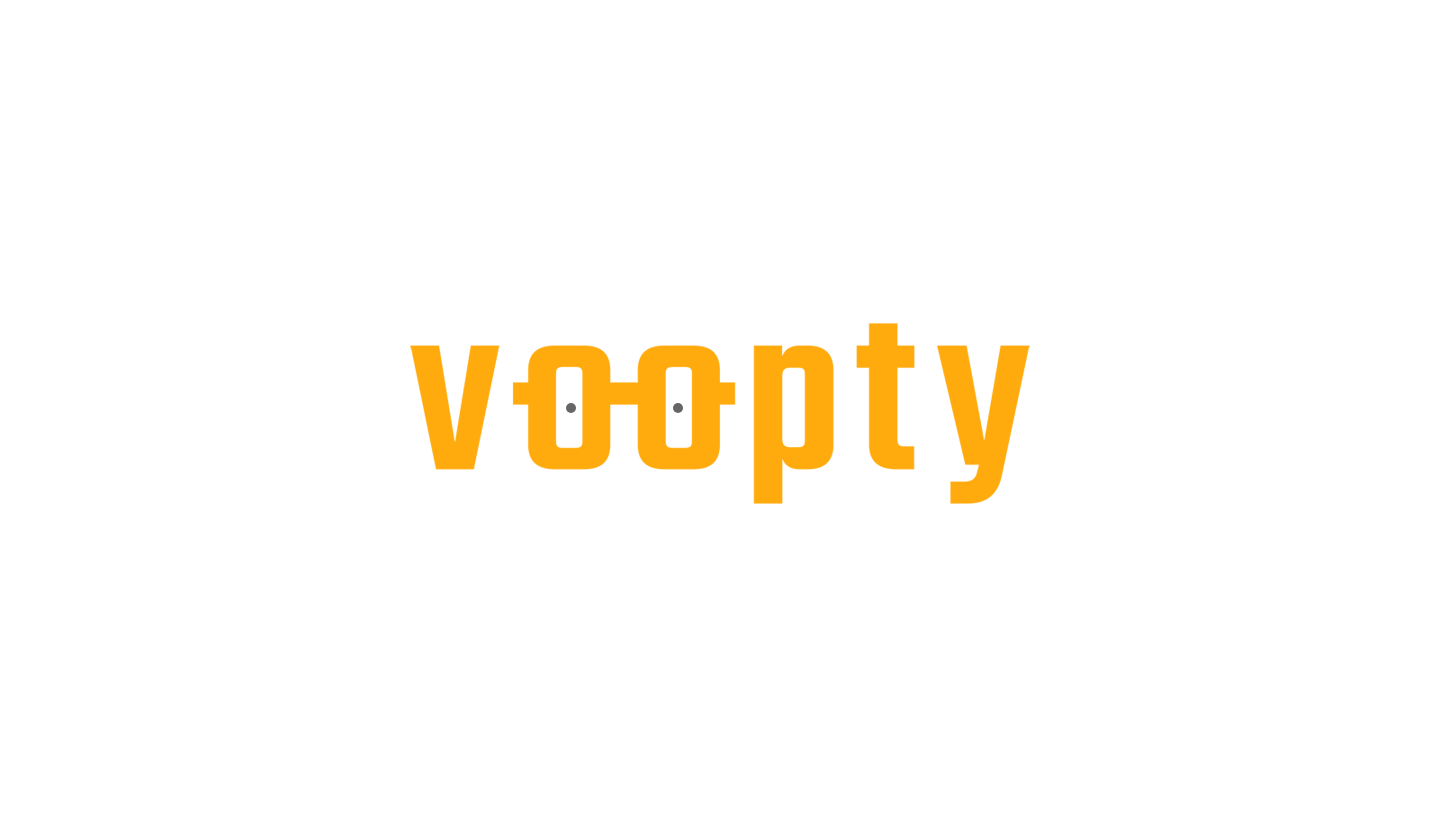 scroll, scrollTop: 0, scrollLeft: 0, axis: both 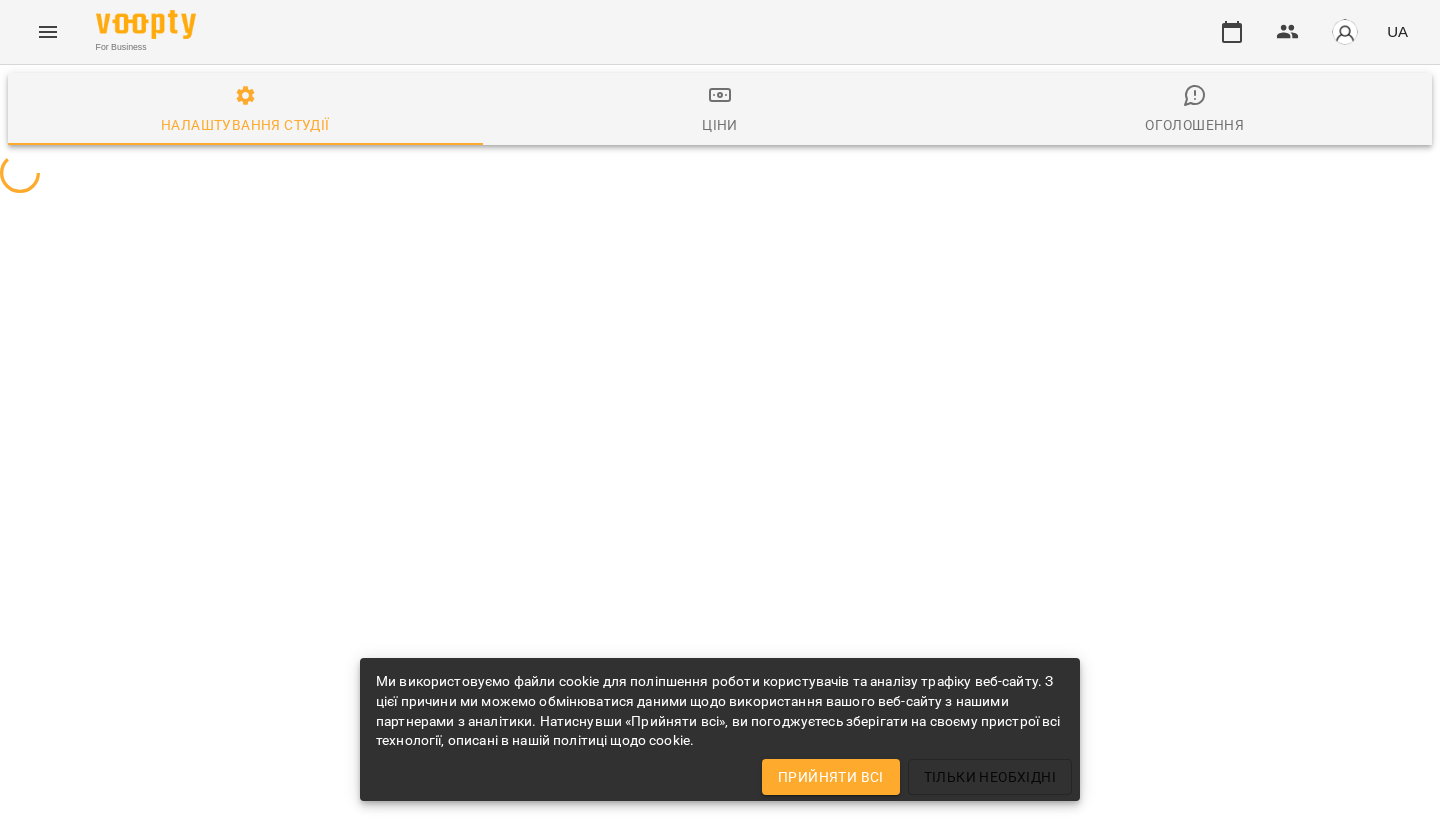 select on "**" 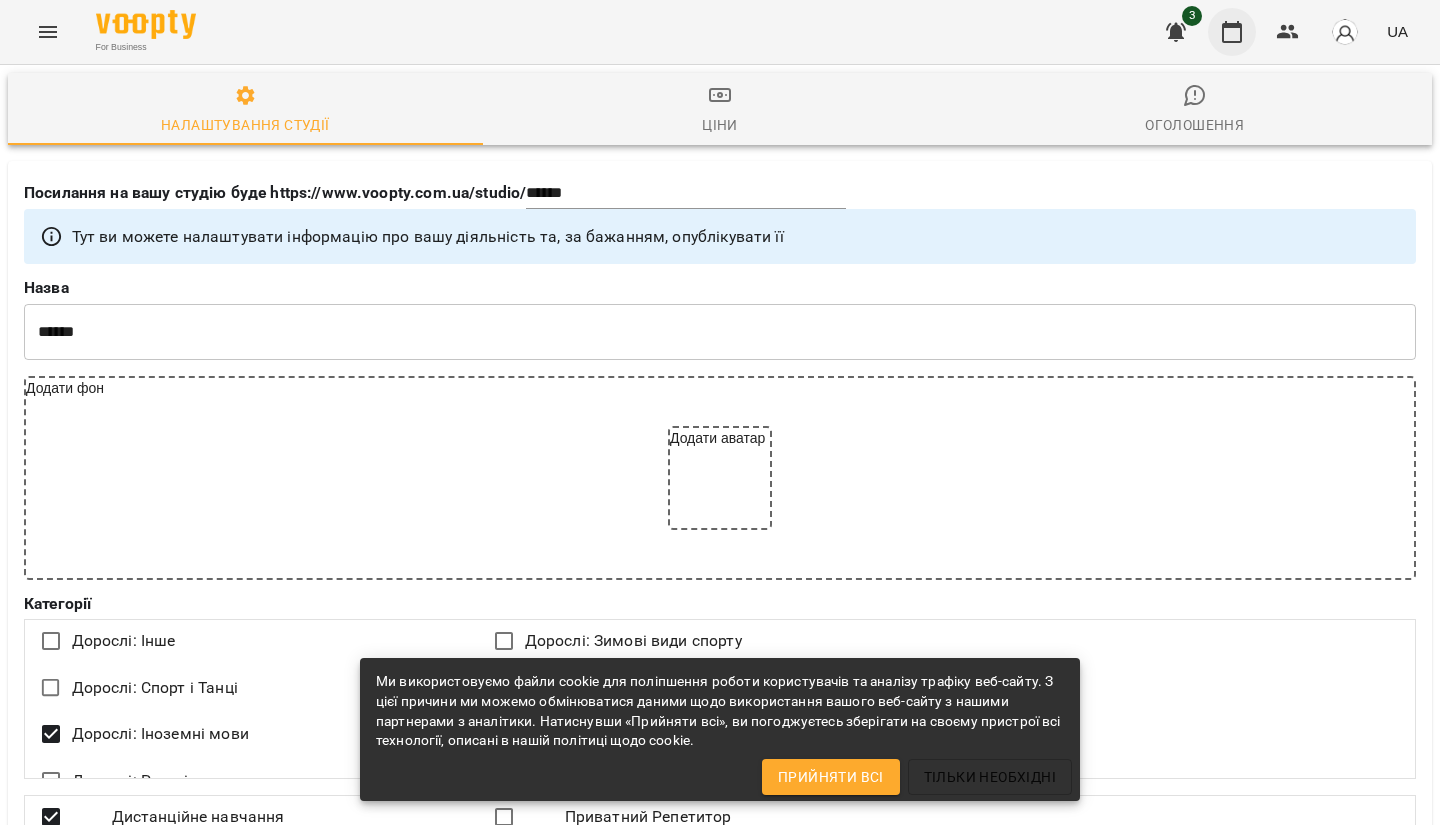 click 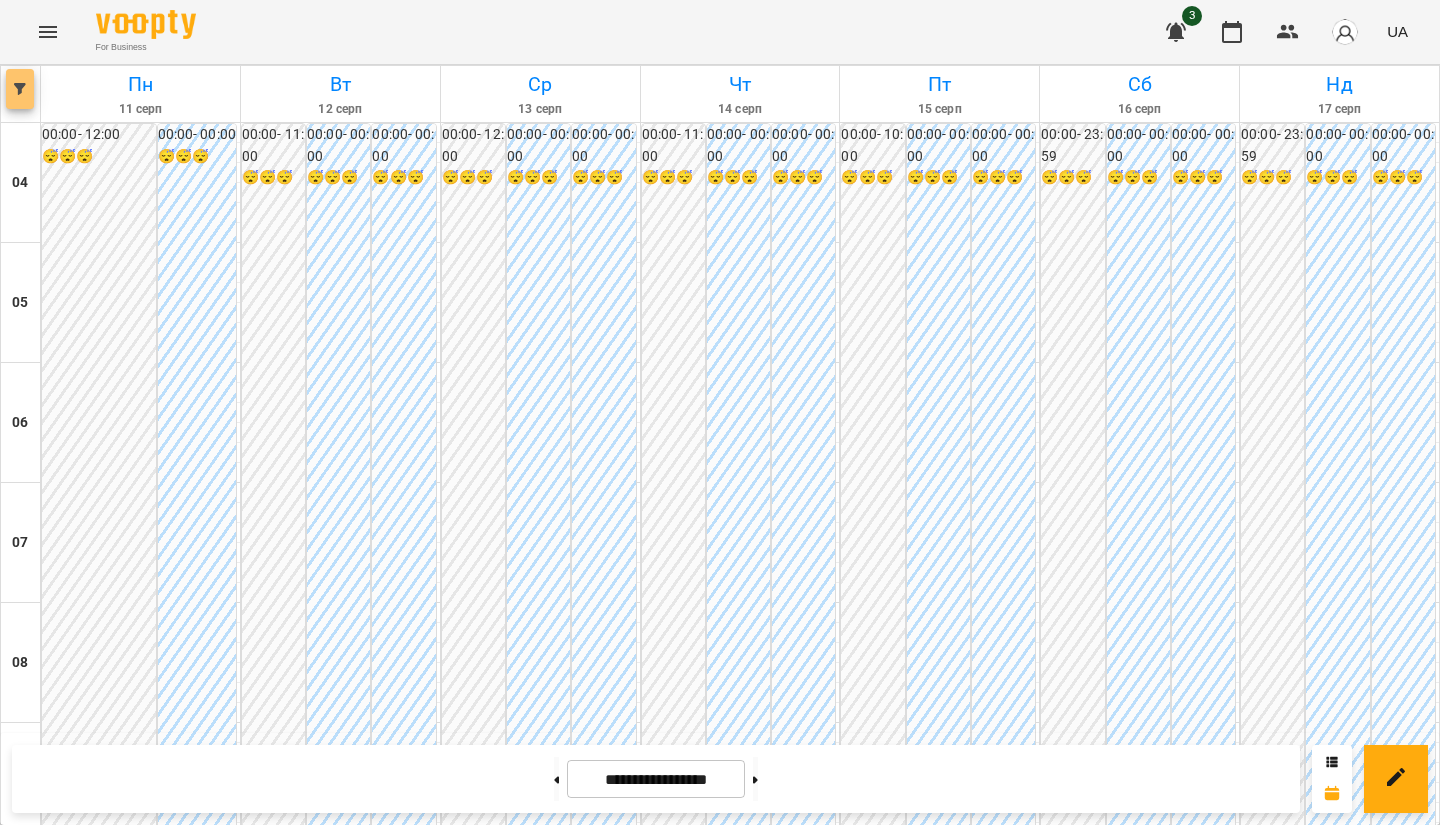 click at bounding box center (20, 89) 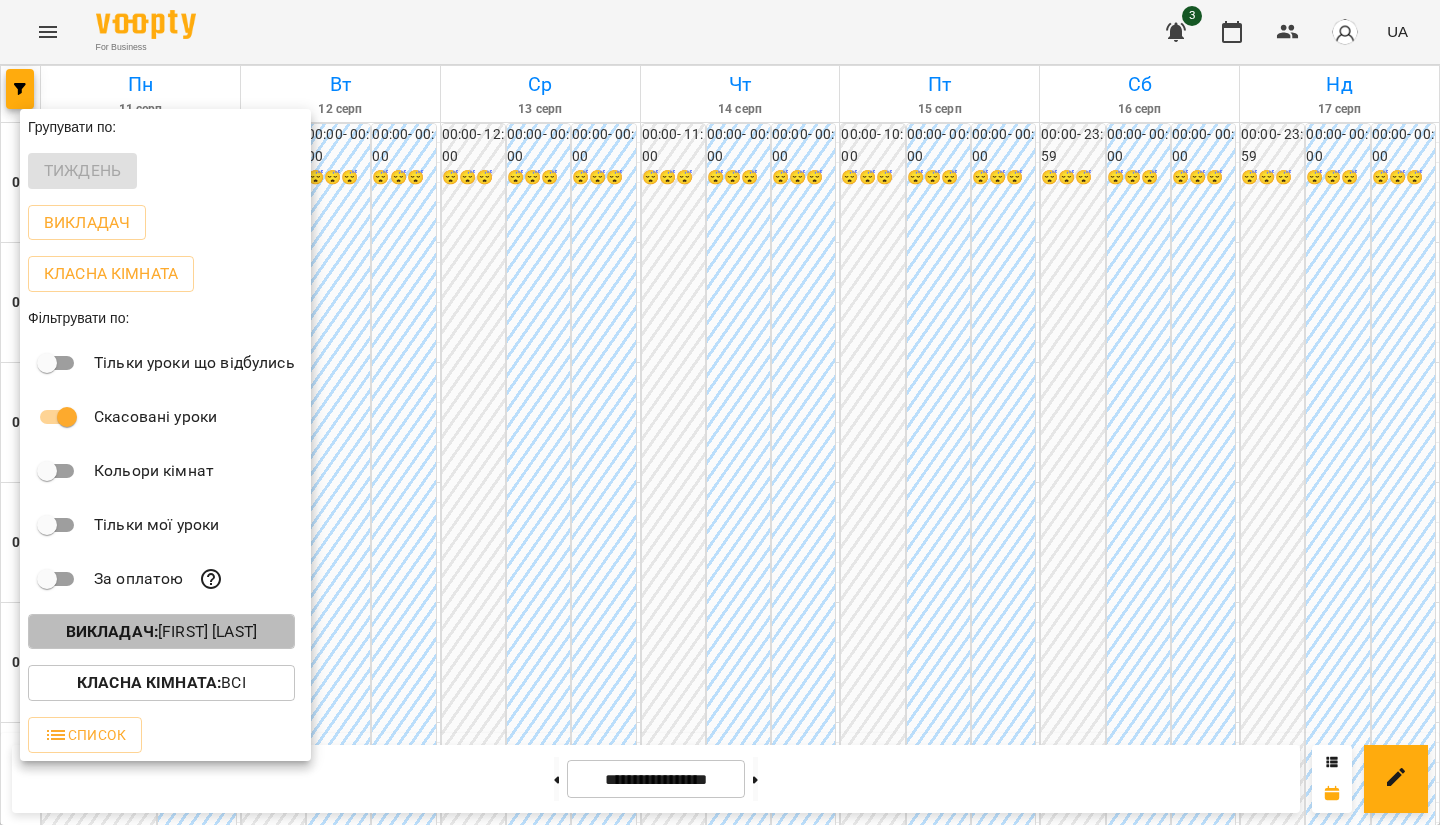 click on "Викладач : [FIRST] [LAST]" at bounding box center (161, 632) 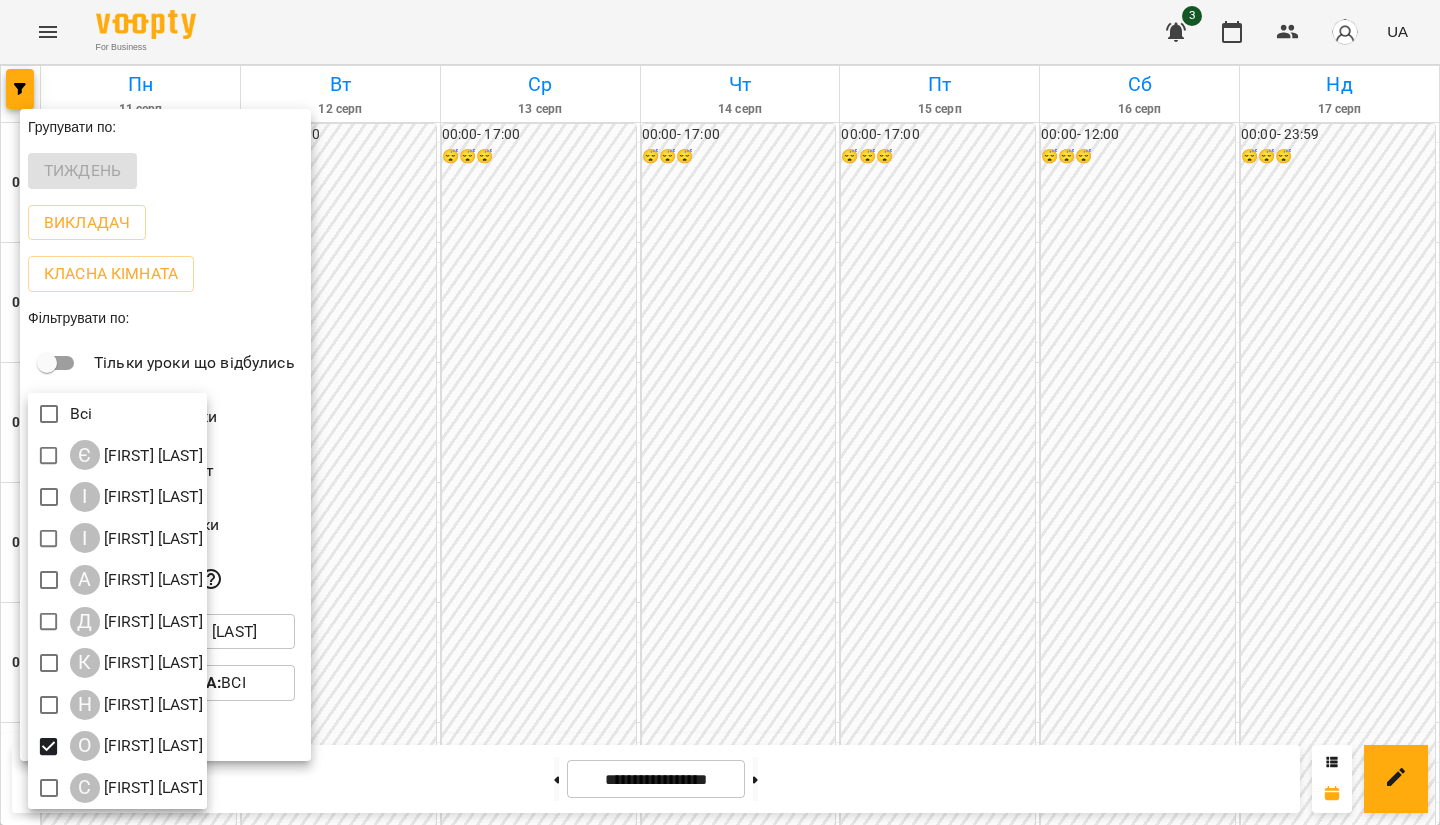 click at bounding box center (720, 412) 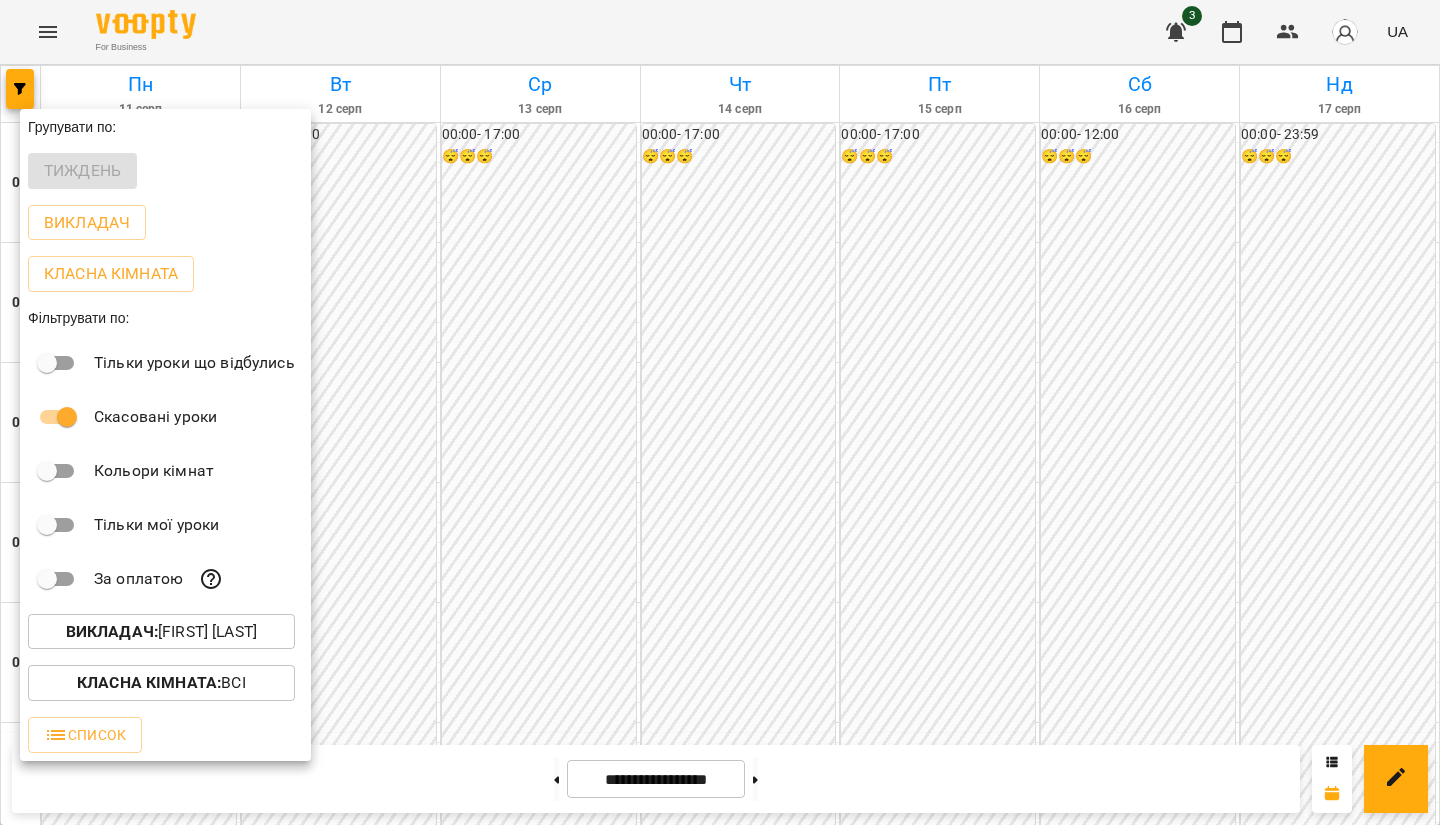 click at bounding box center (720, 412) 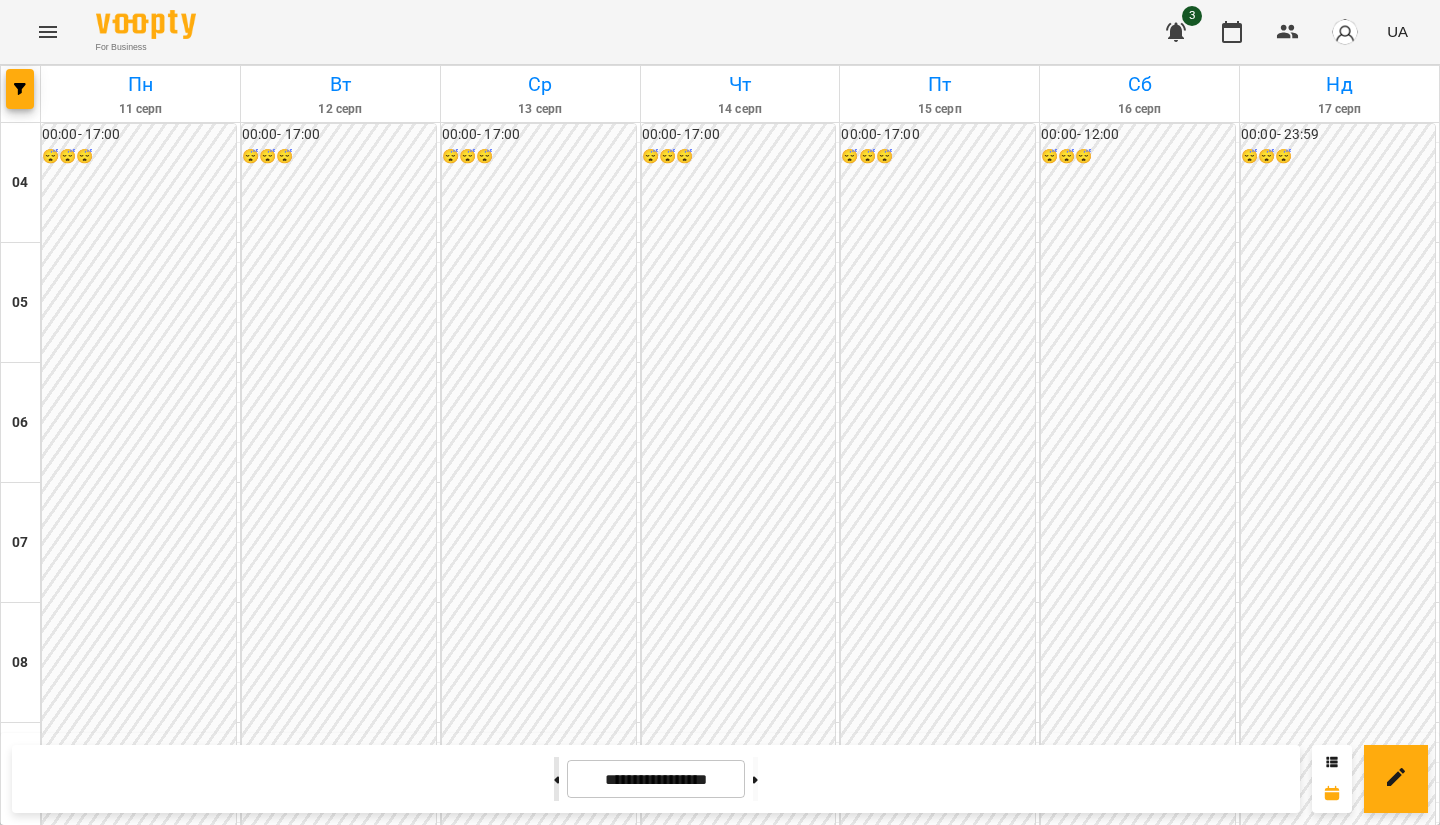 click at bounding box center (556, 779) 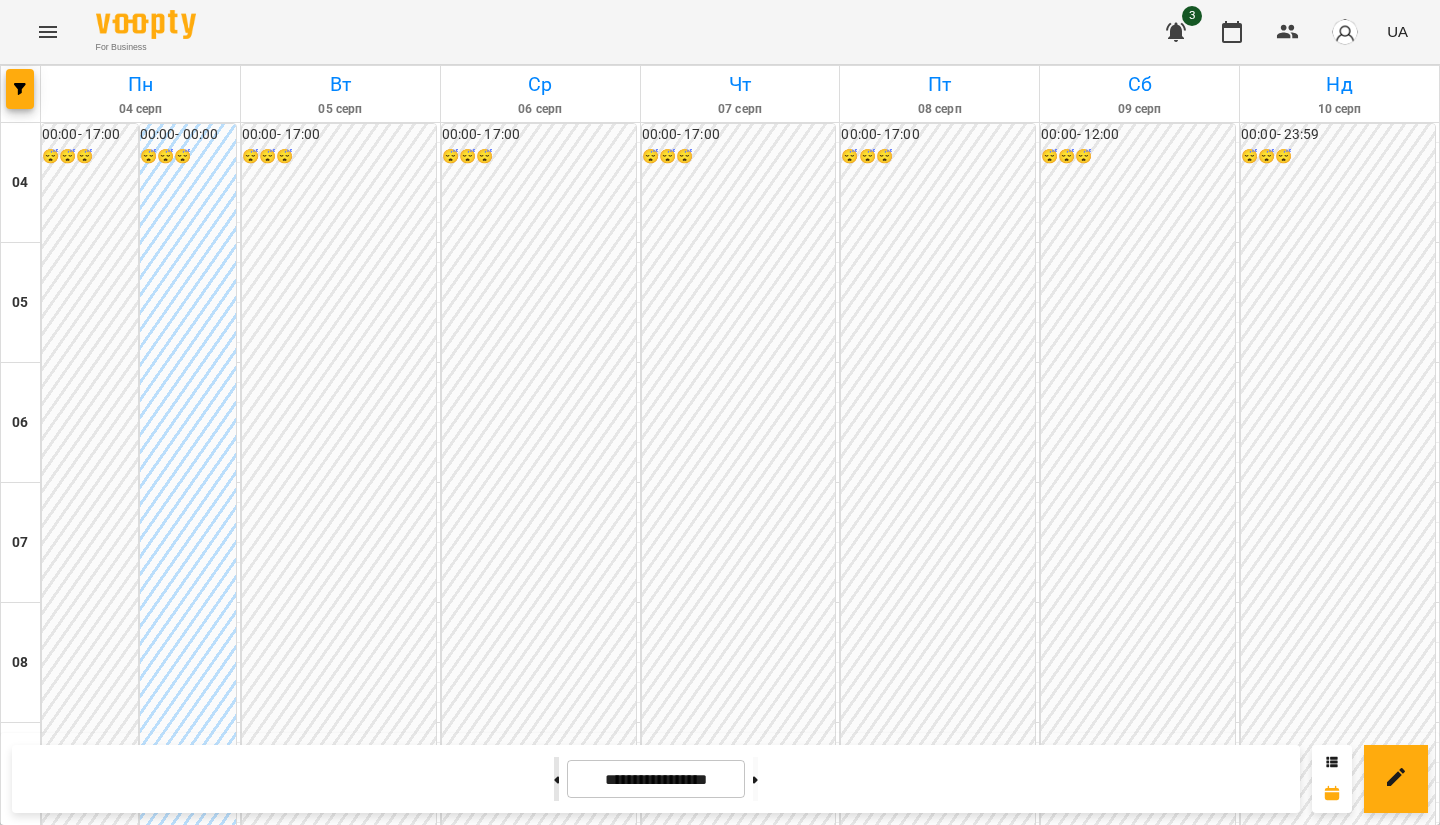 click at bounding box center [556, 779] 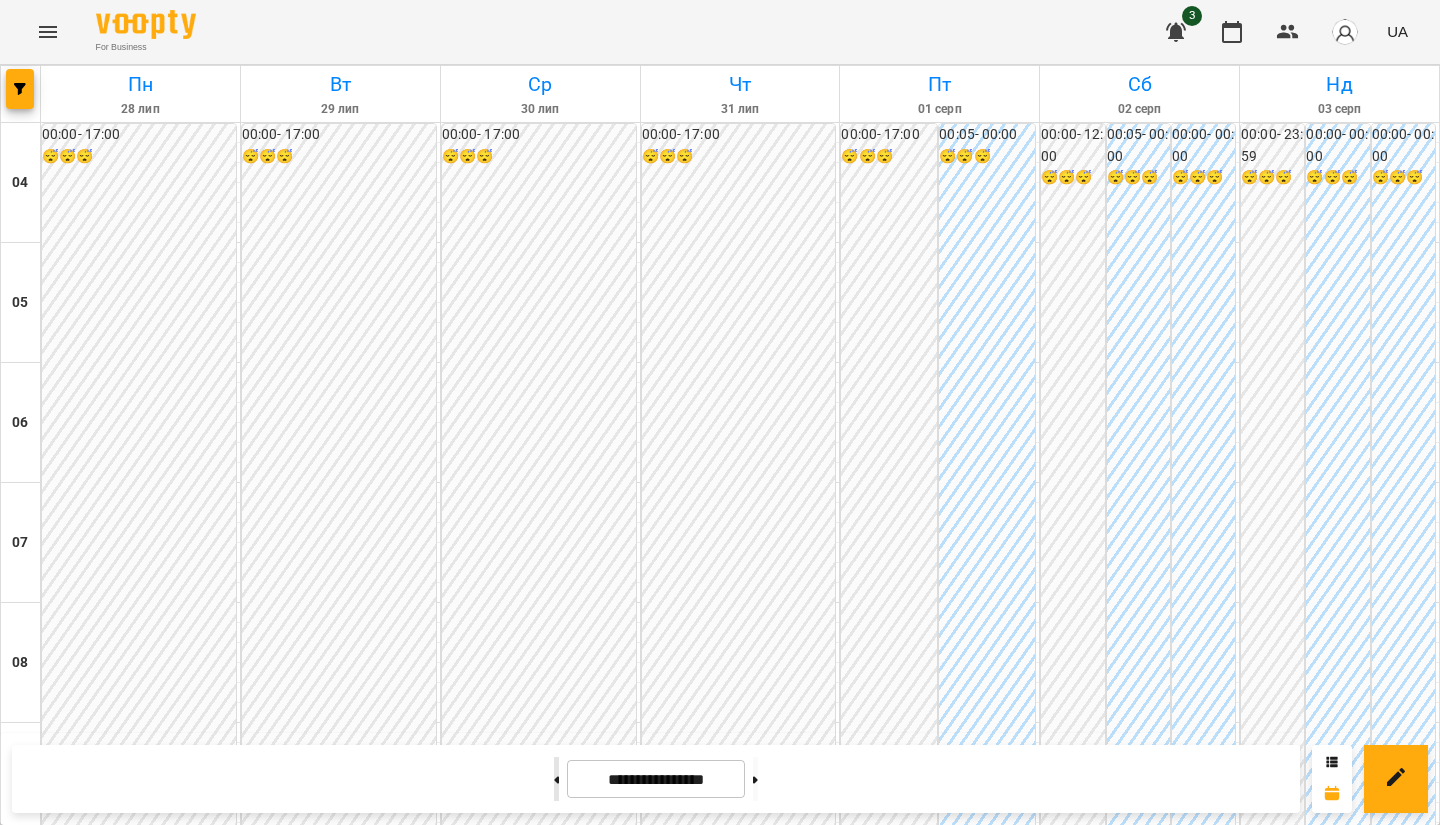 click at bounding box center [556, 779] 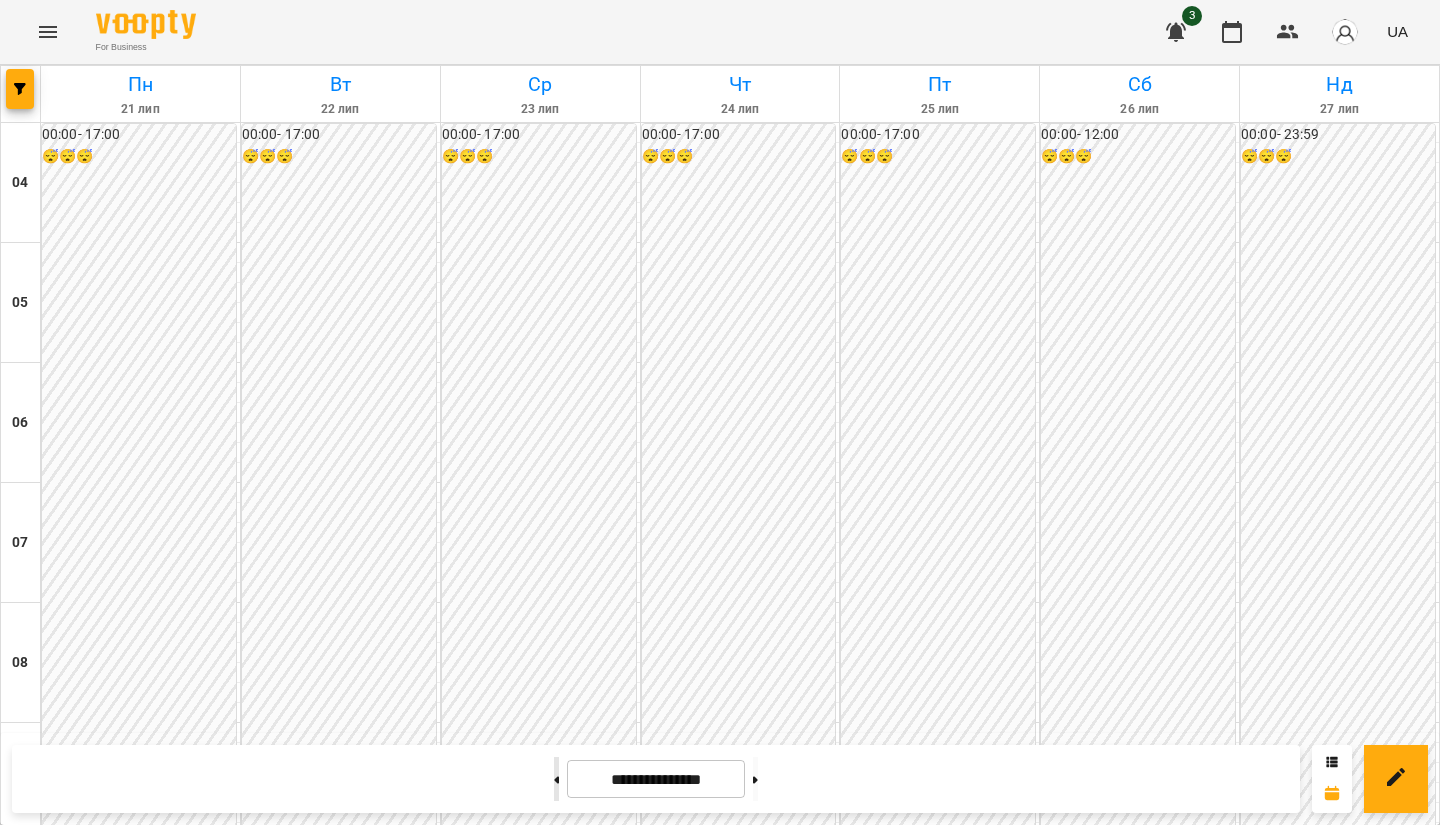 click at bounding box center (556, 779) 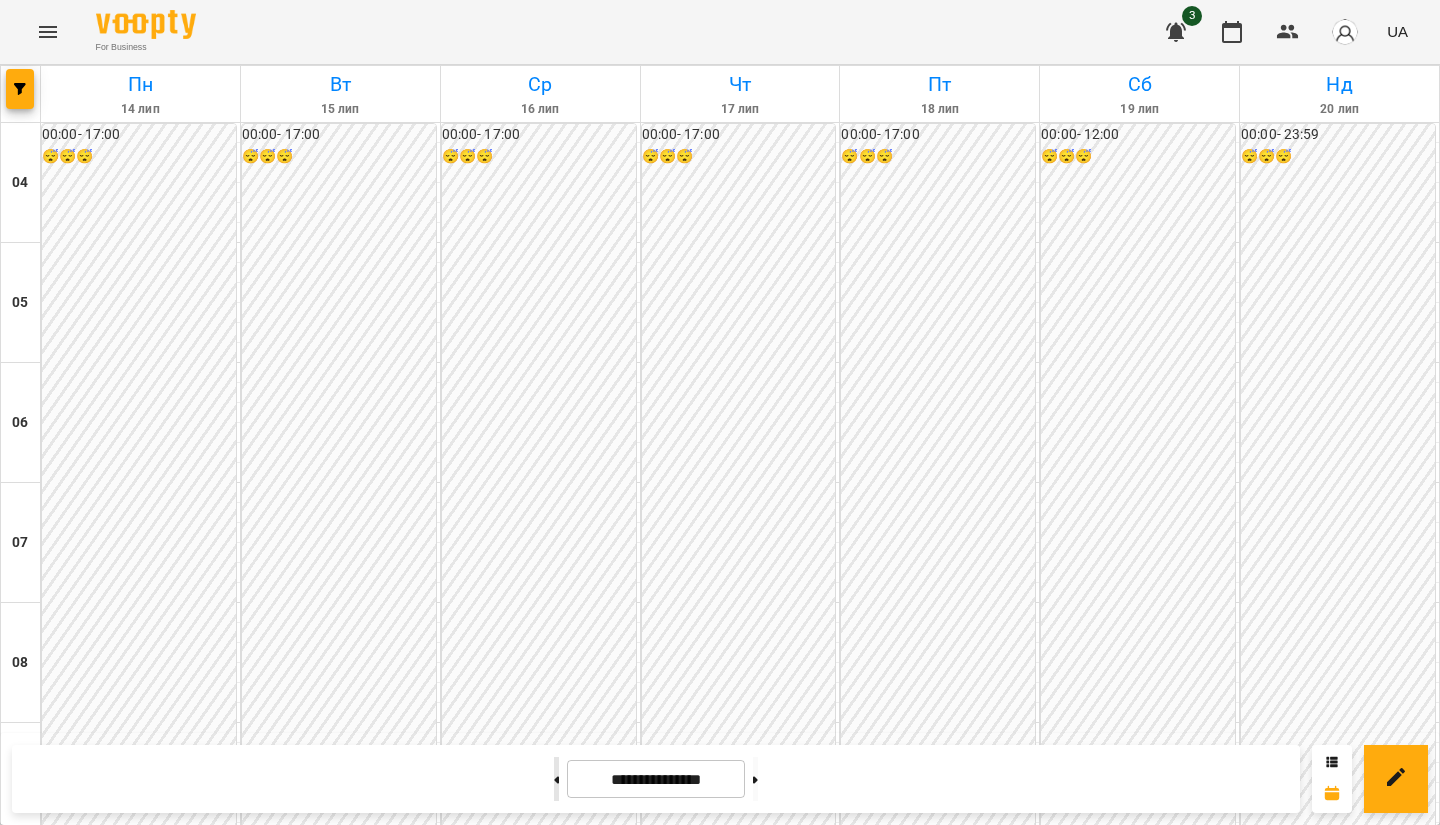 click at bounding box center [556, 779] 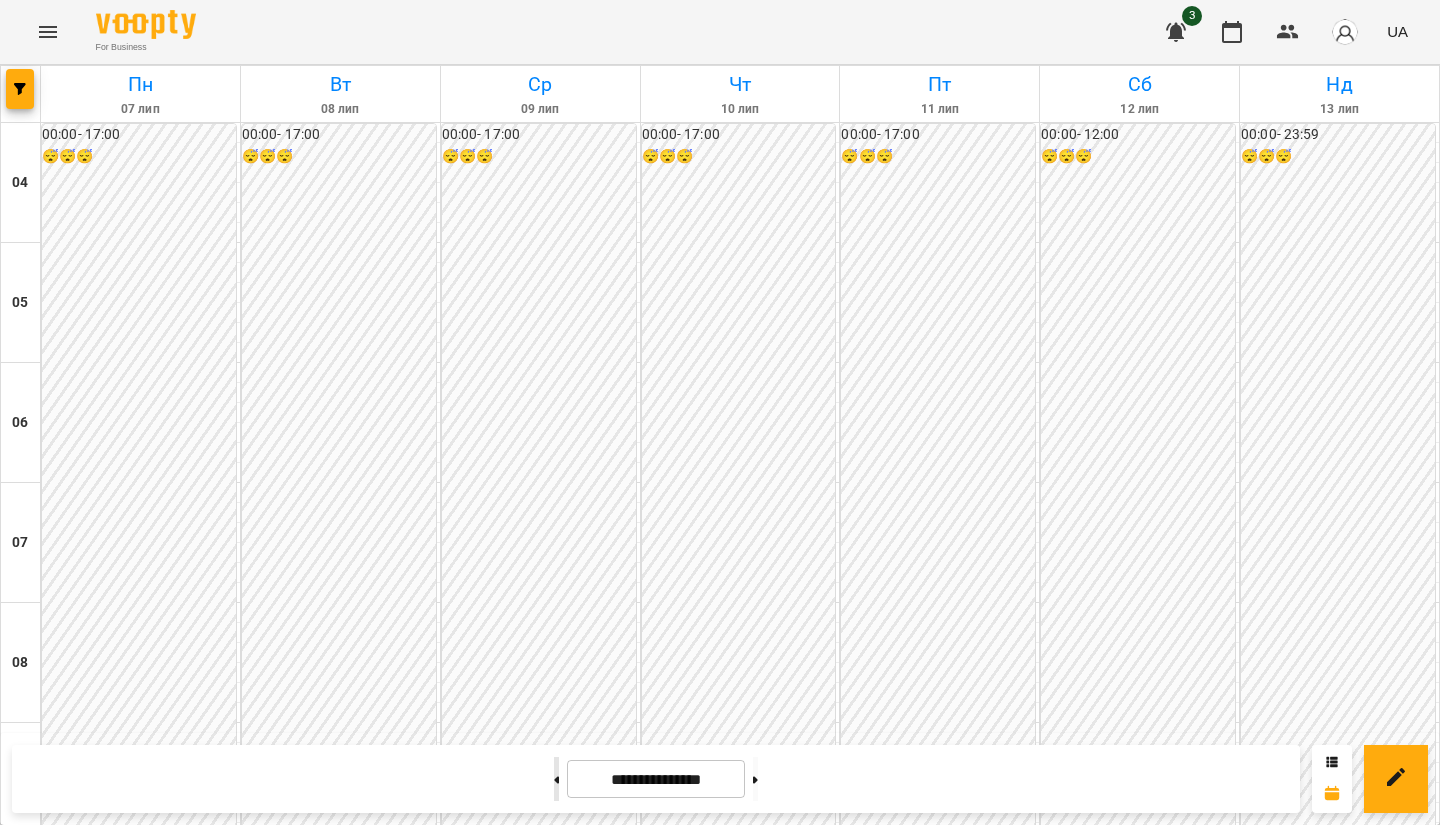click at bounding box center [556, 779] 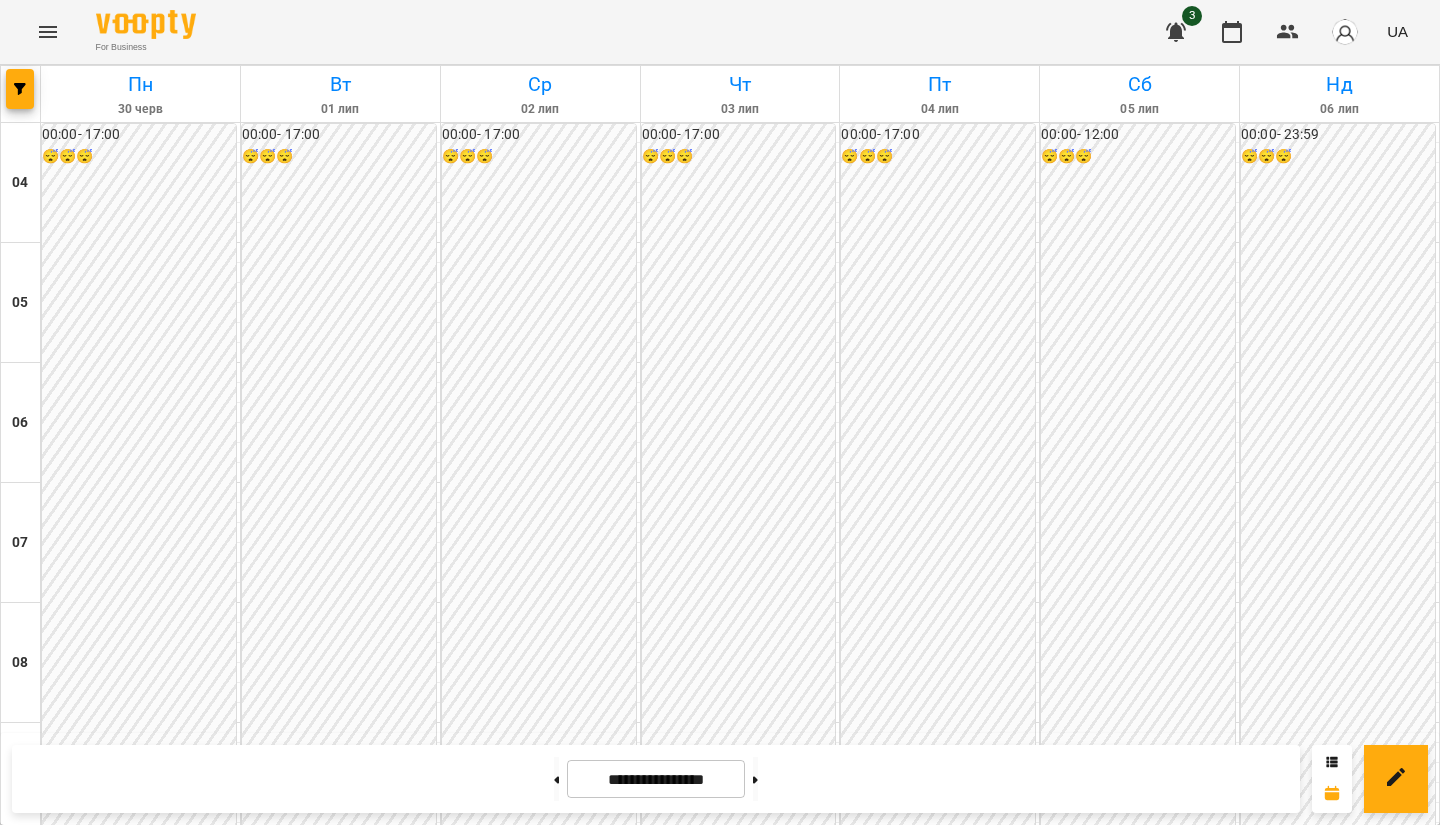 click at bounding box center (21, 94) 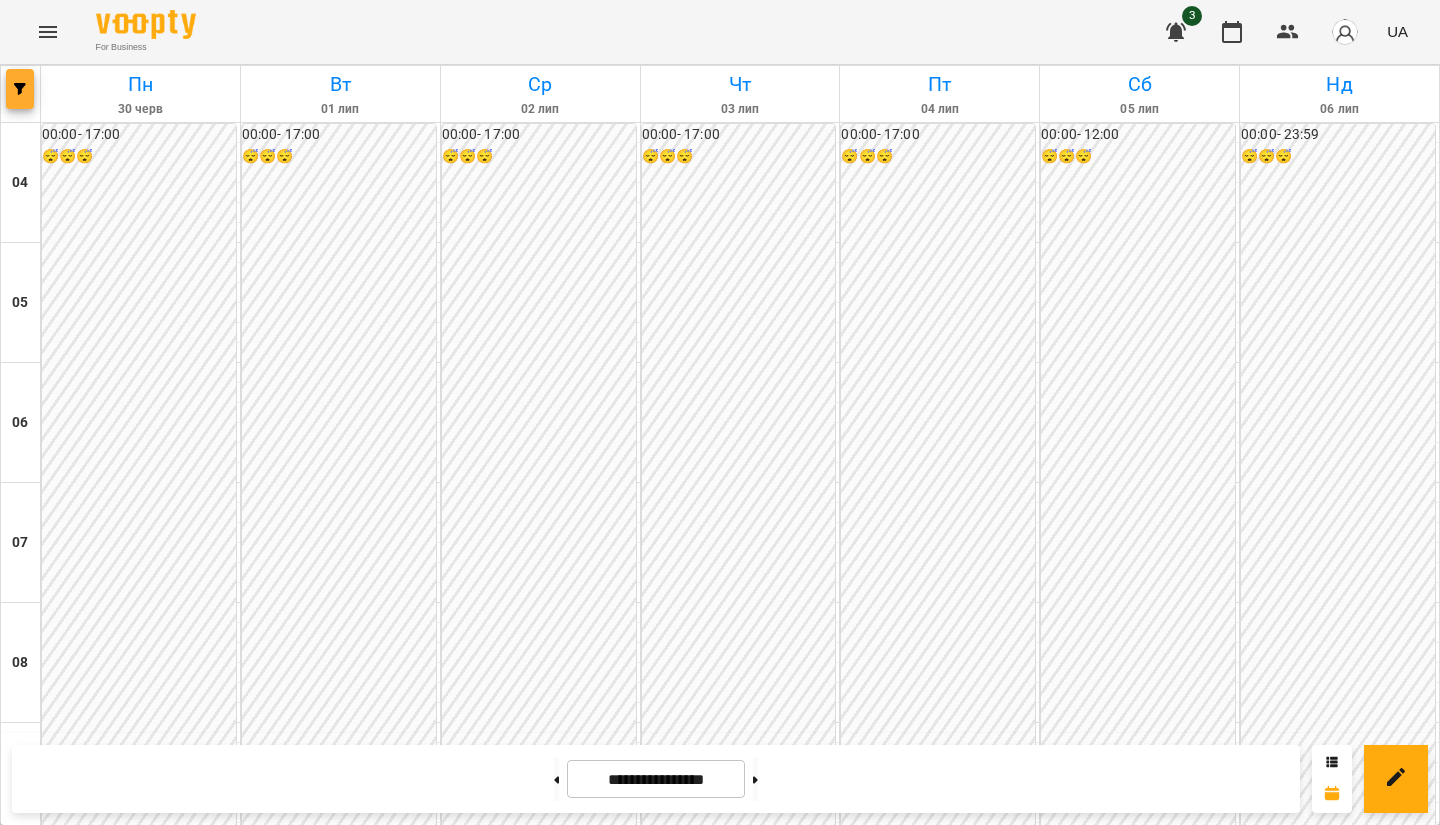 click 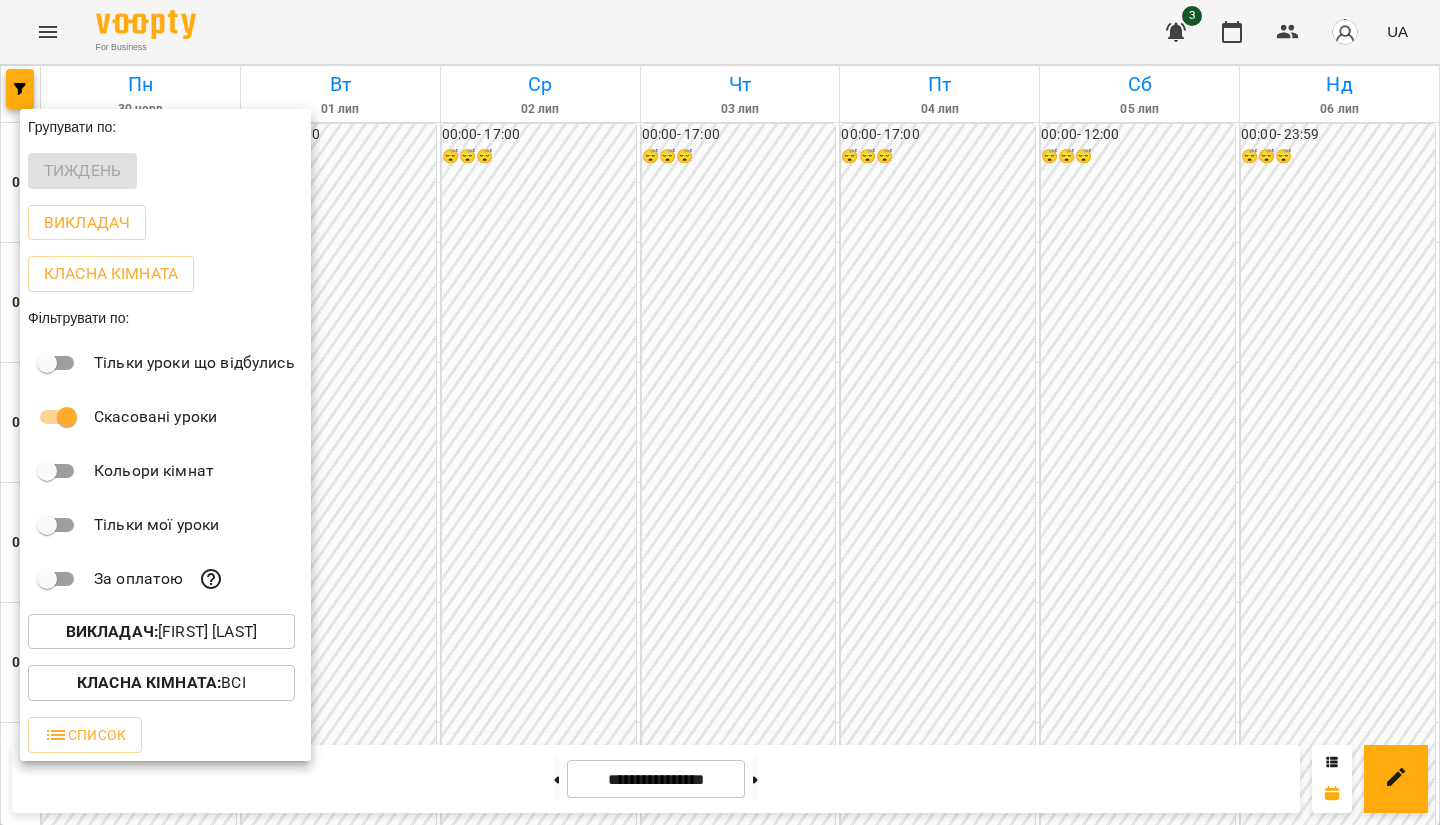 click at bounding box center [720, 412] 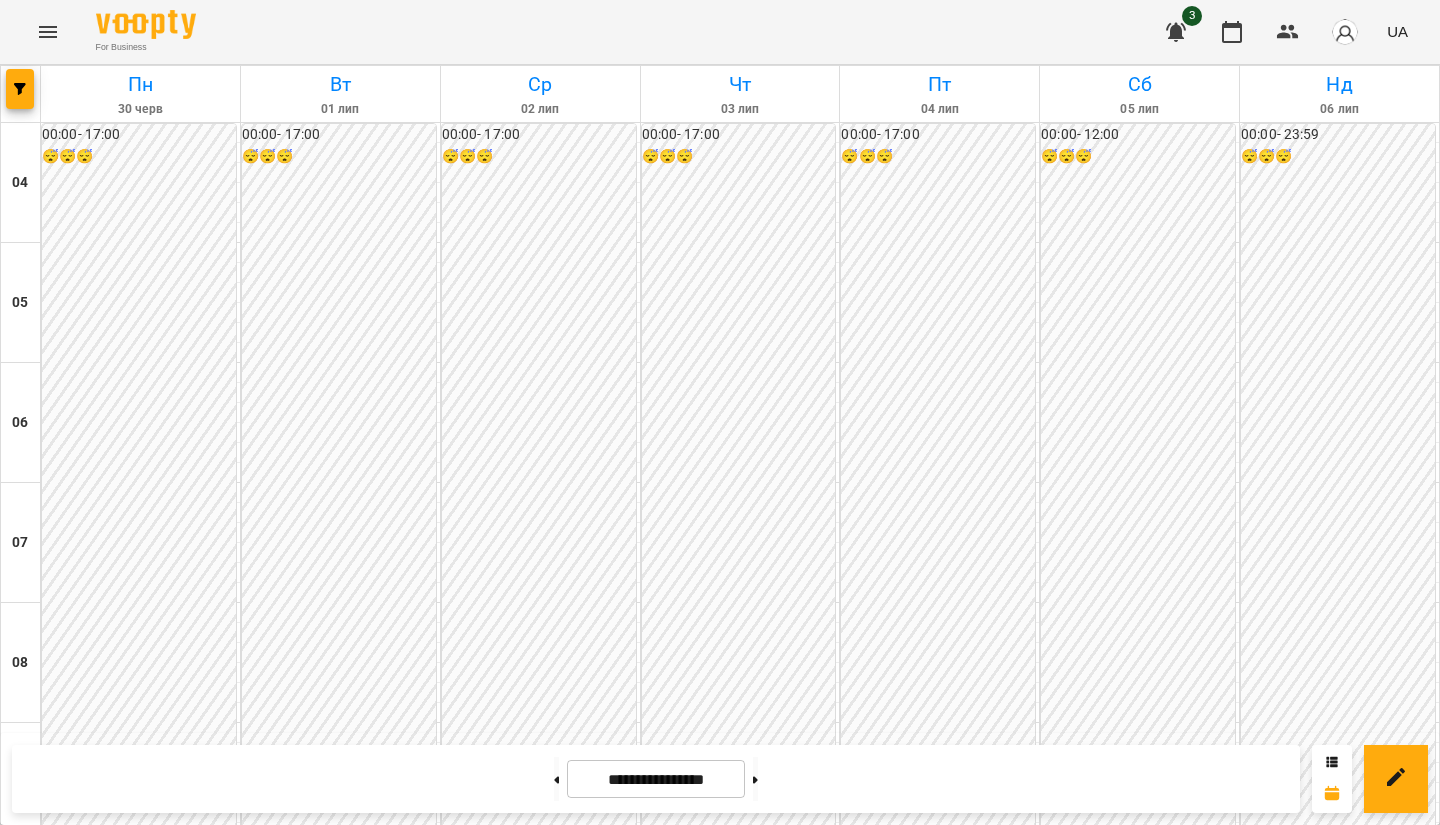 scroll, scrollTop: 1566, scrollLeft: 0, axis: vertical 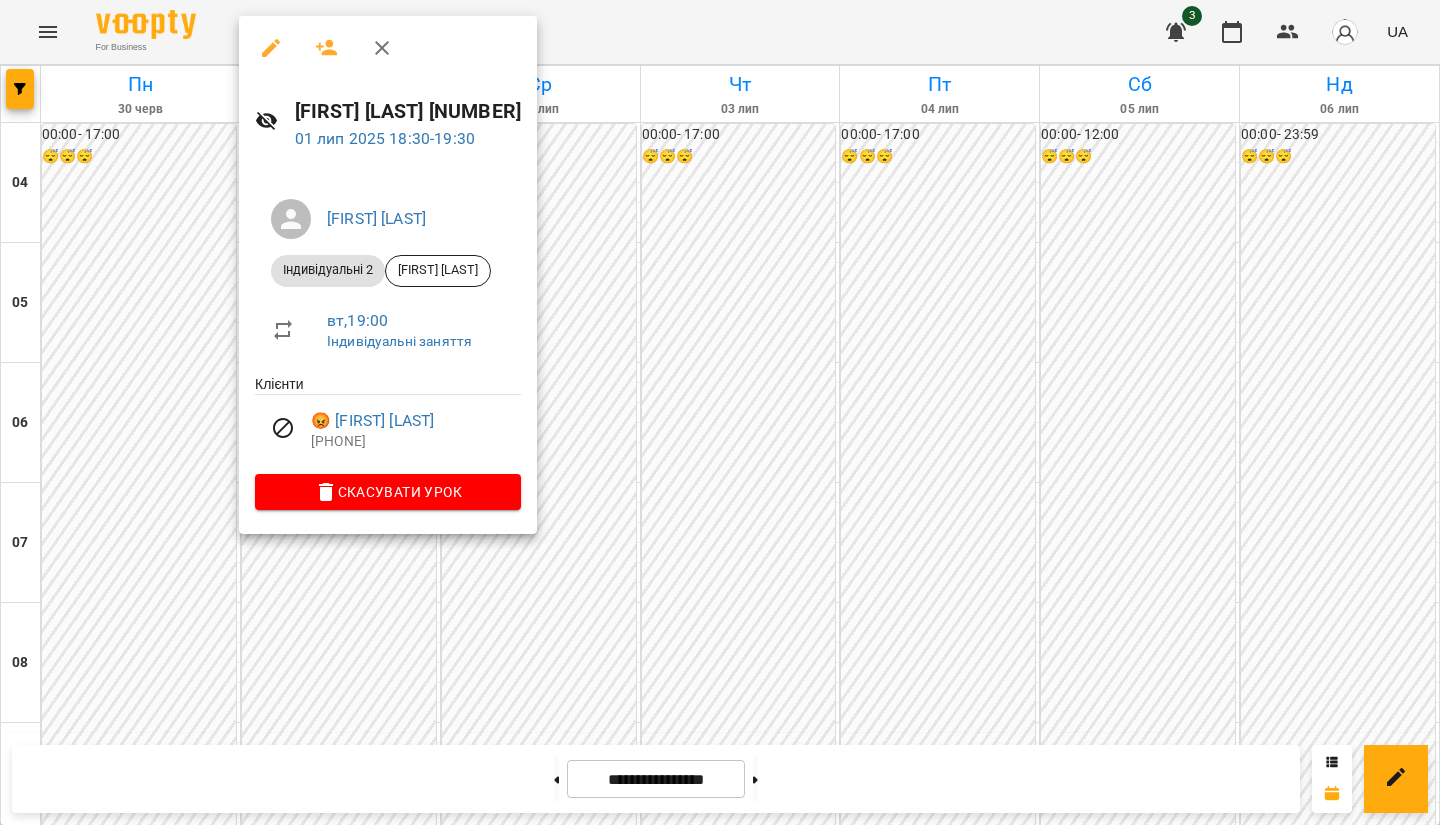 click at bounding box center (720, 412) 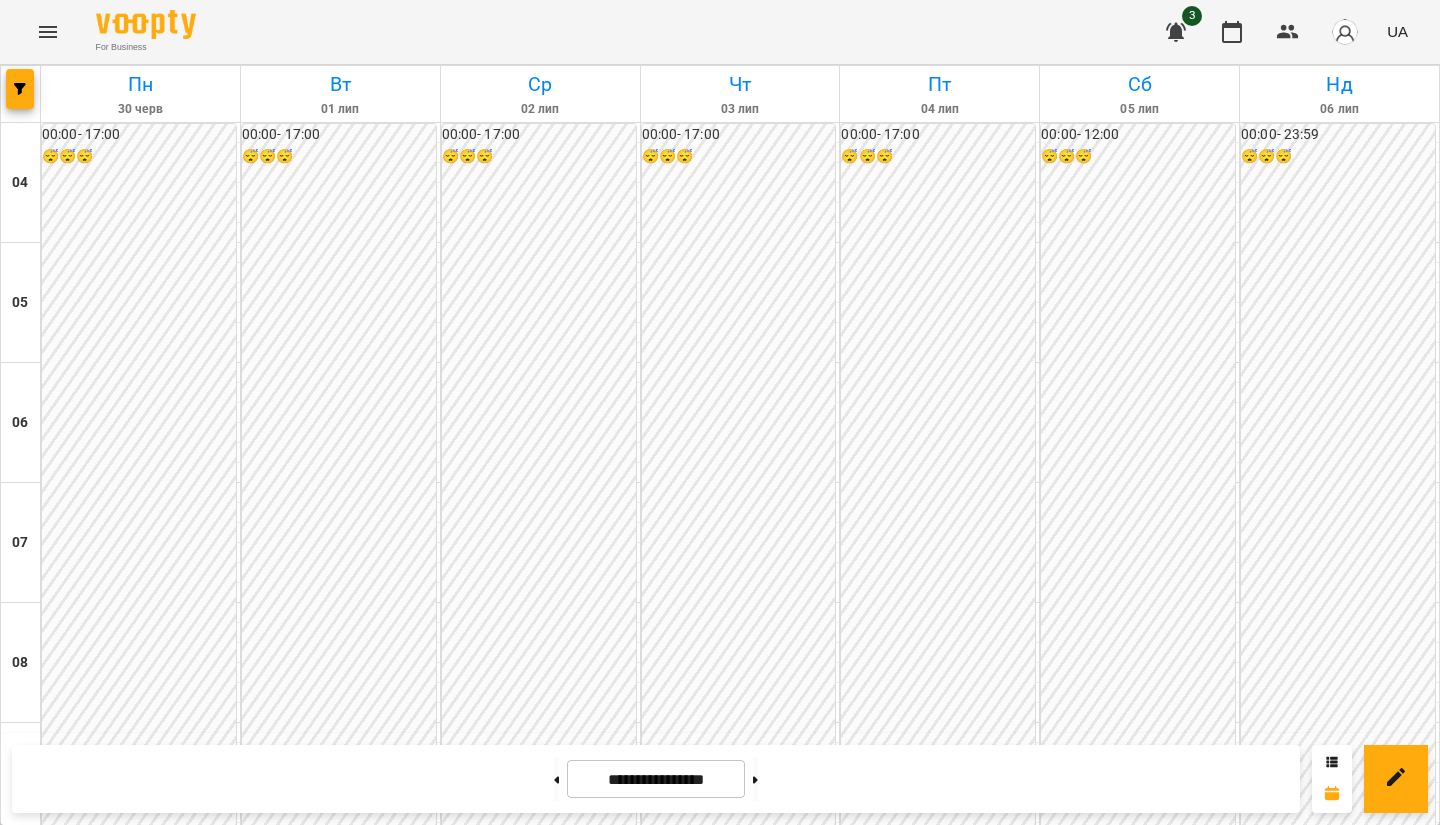click on "18:30 Оксана Назарчук" at bounding box center [341, 1891] 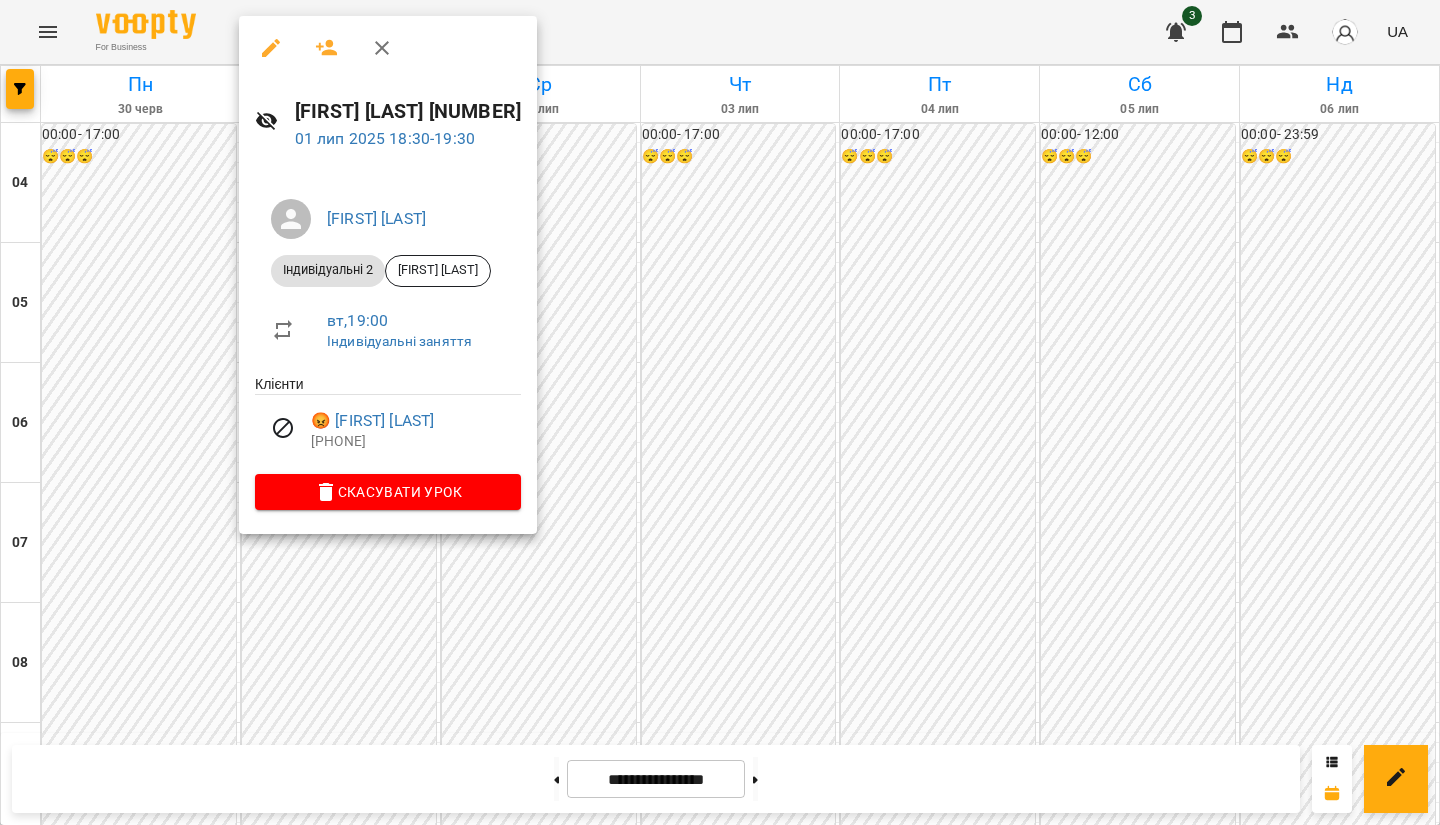 click at bounding box center (720, 412) 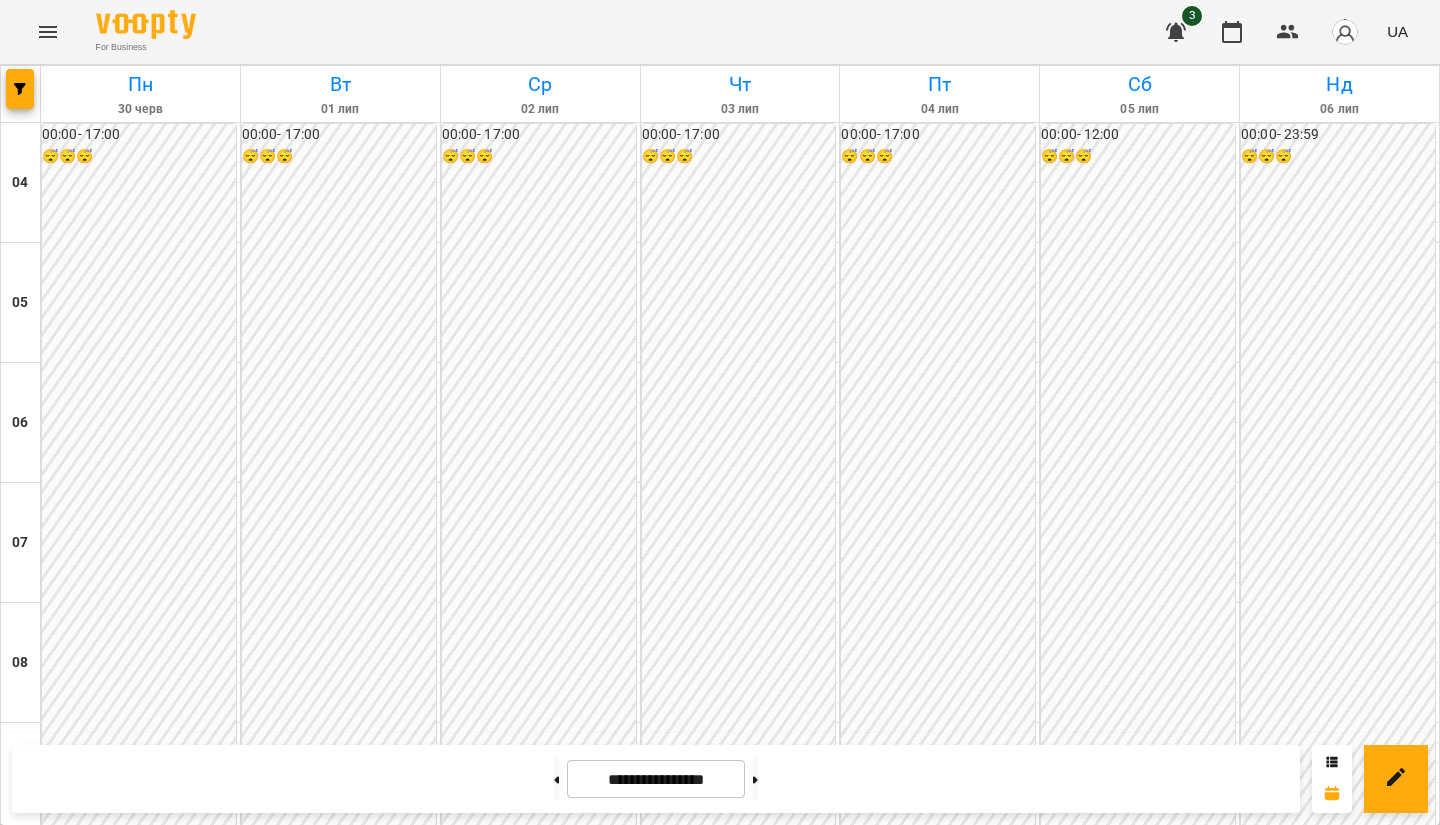 click on "0" at bounding box center [341, 1926] 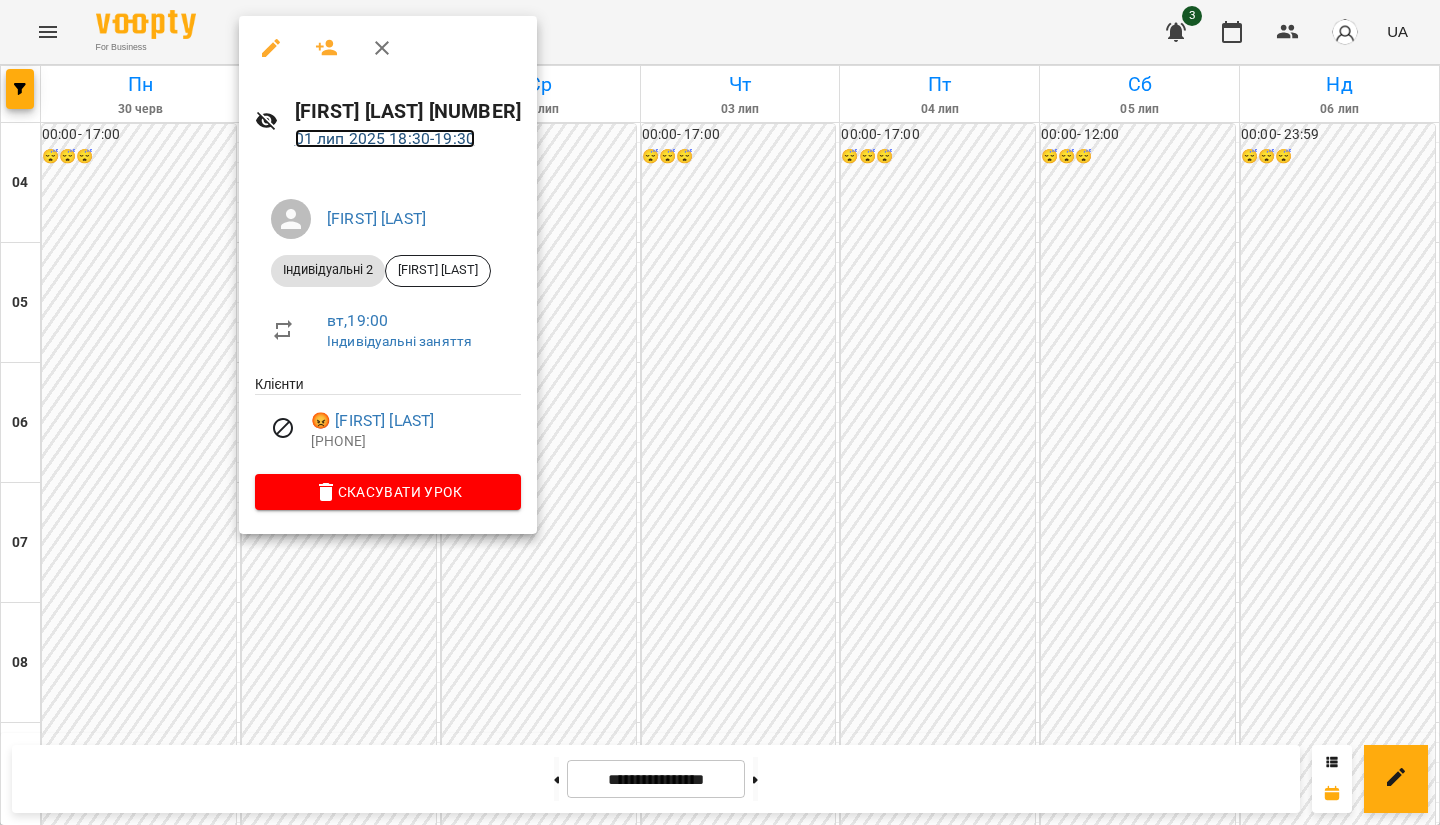 click on "[DATE] [TIME] - [TIME]" at bounding box center (385, 138) 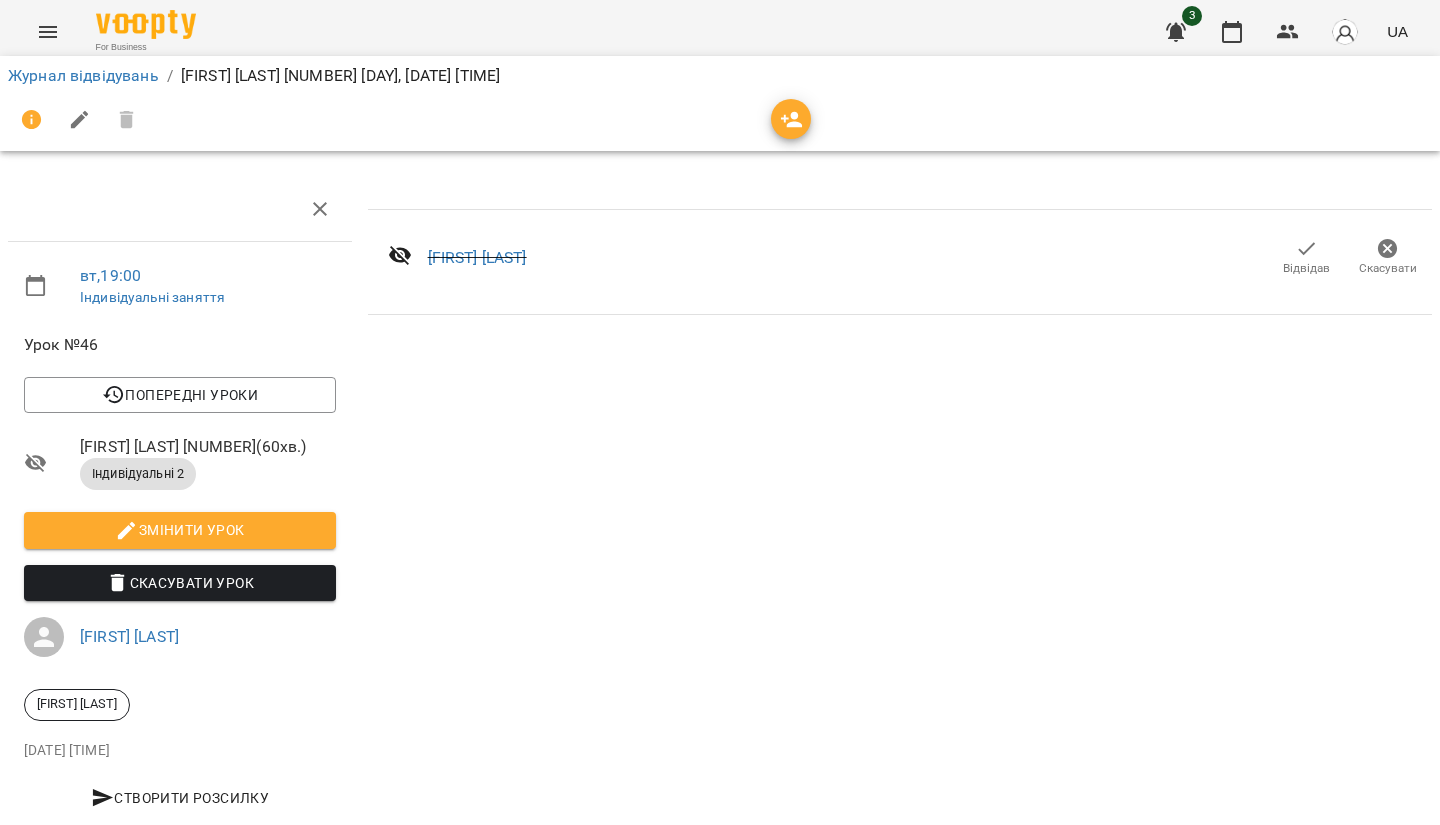 click on "Відвідав" at bounding box center (1306, 268) 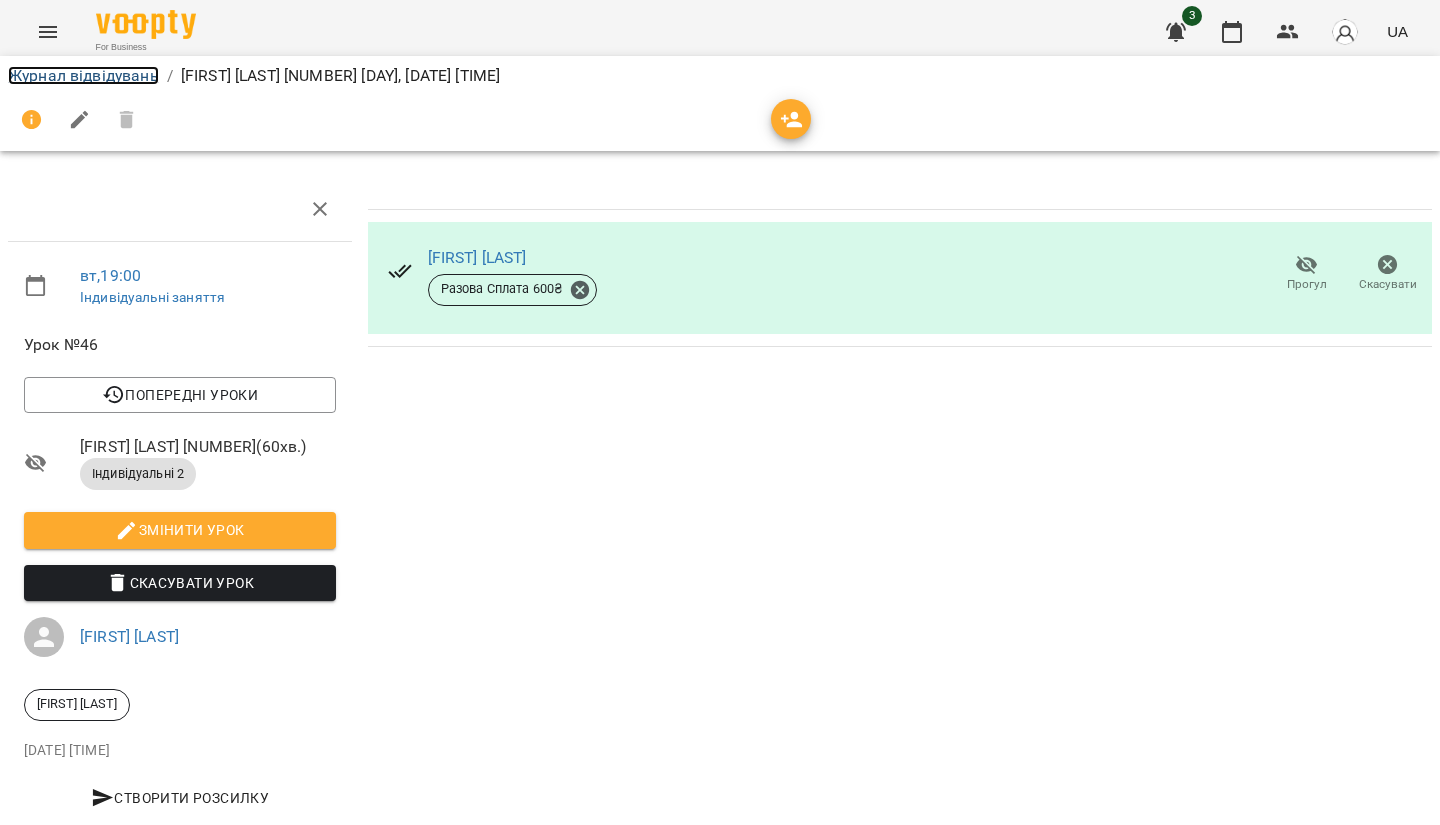 click on "Журнал відвідувань" at bounding box center (83, 75) 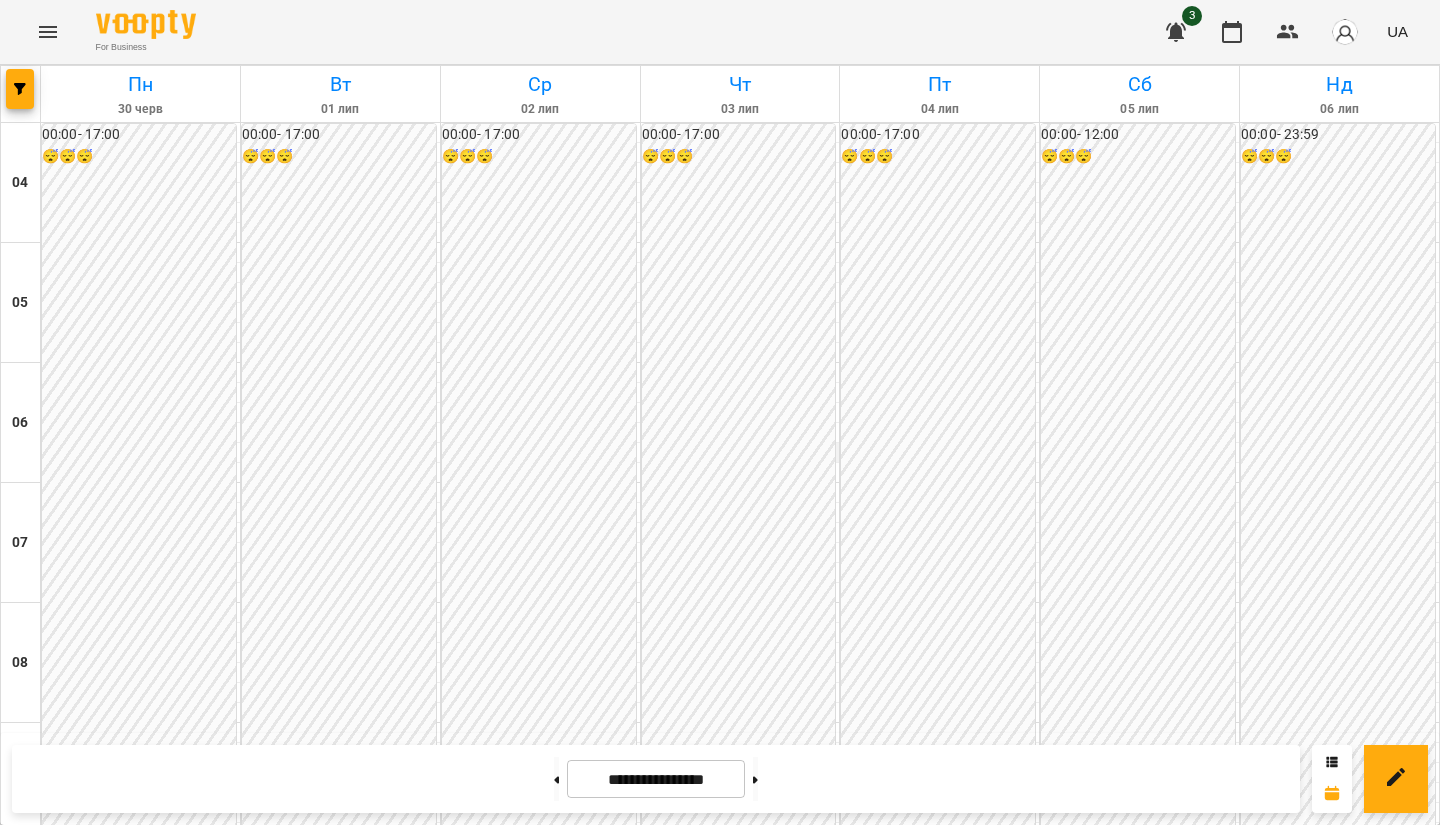 scroll, scrollTop: 1600, scrollLeft: 0, axis: vertical 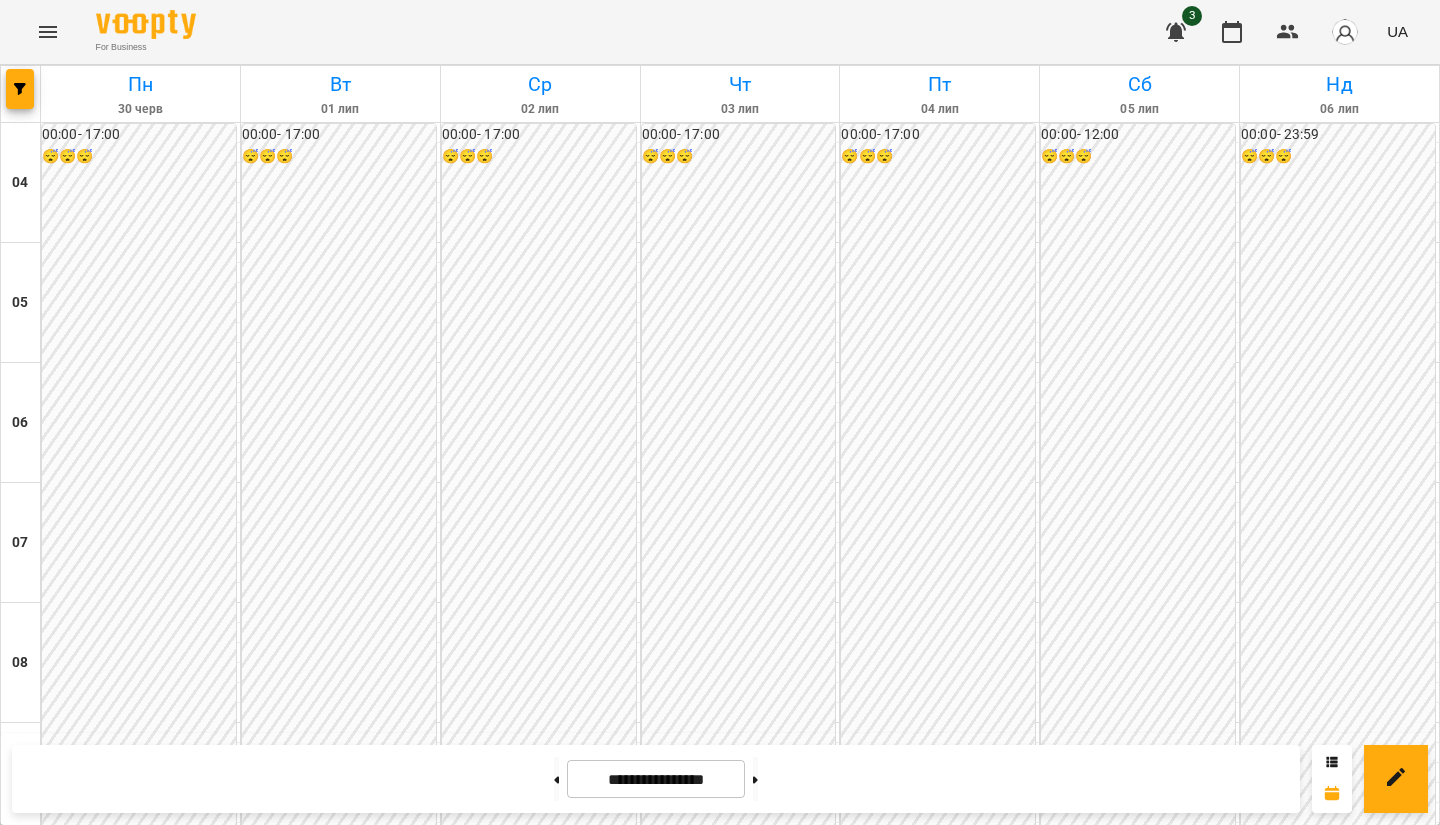 click on "0" at bounding box center (341, 2046) 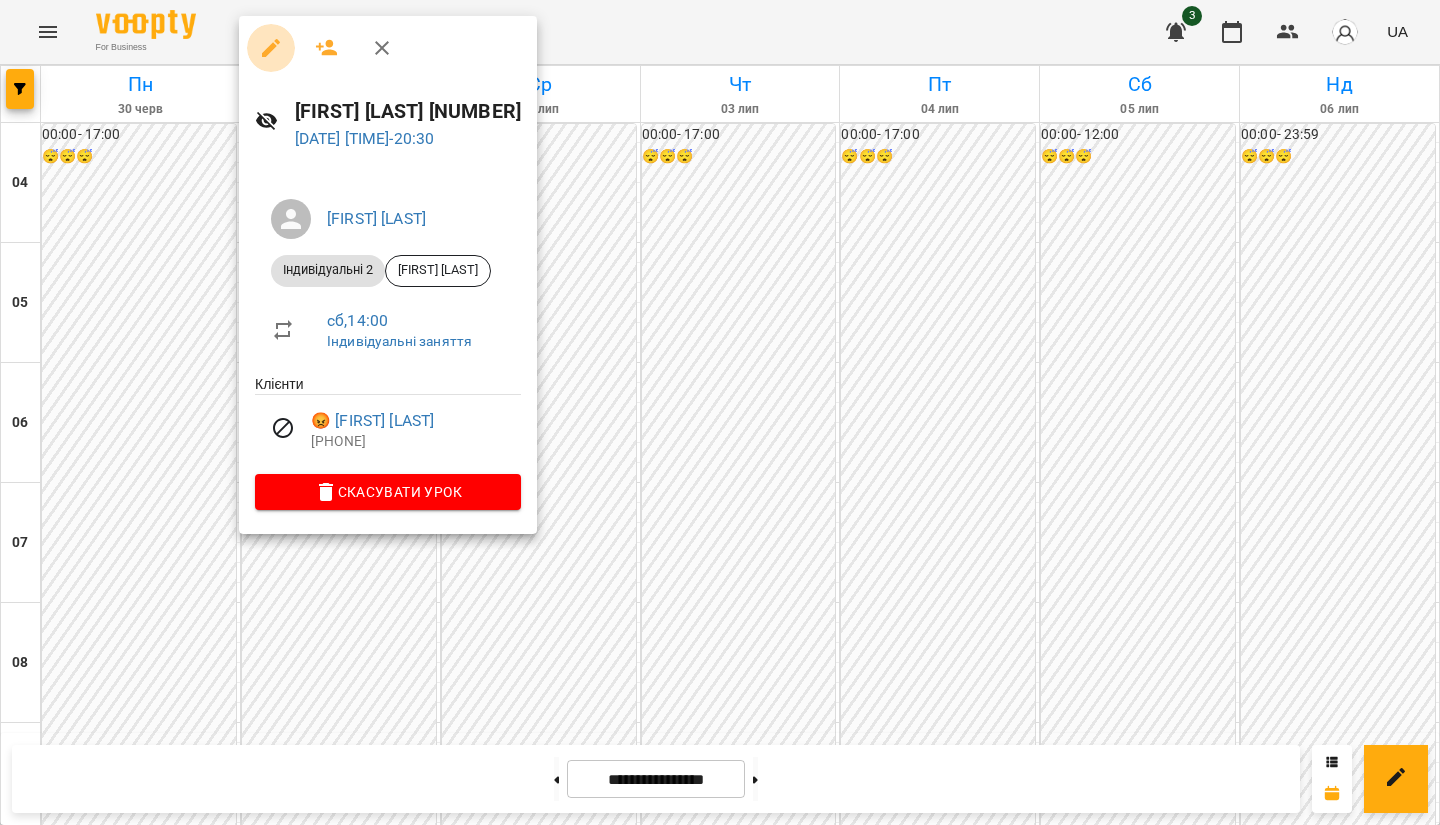 click 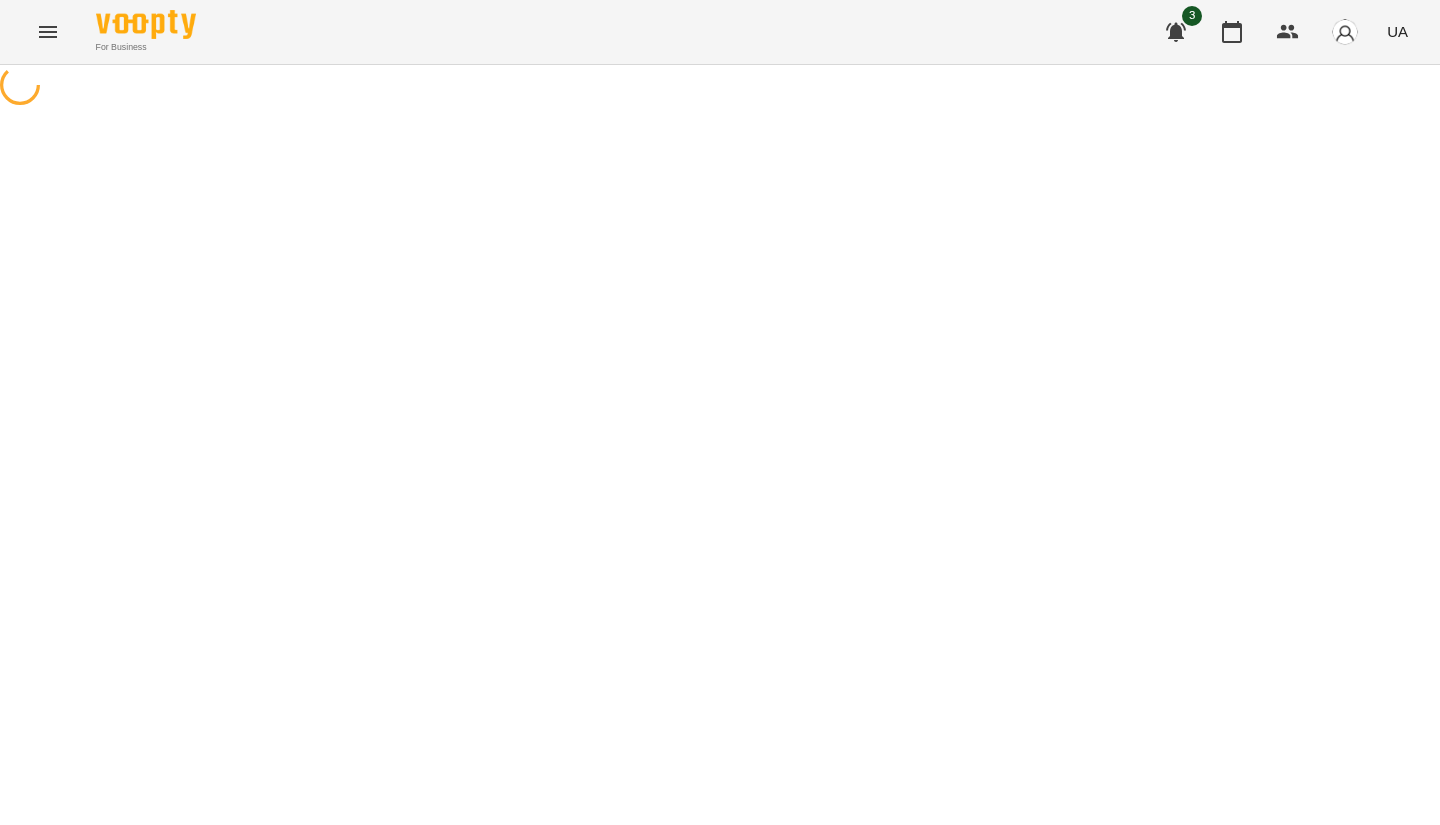 select on "**********" 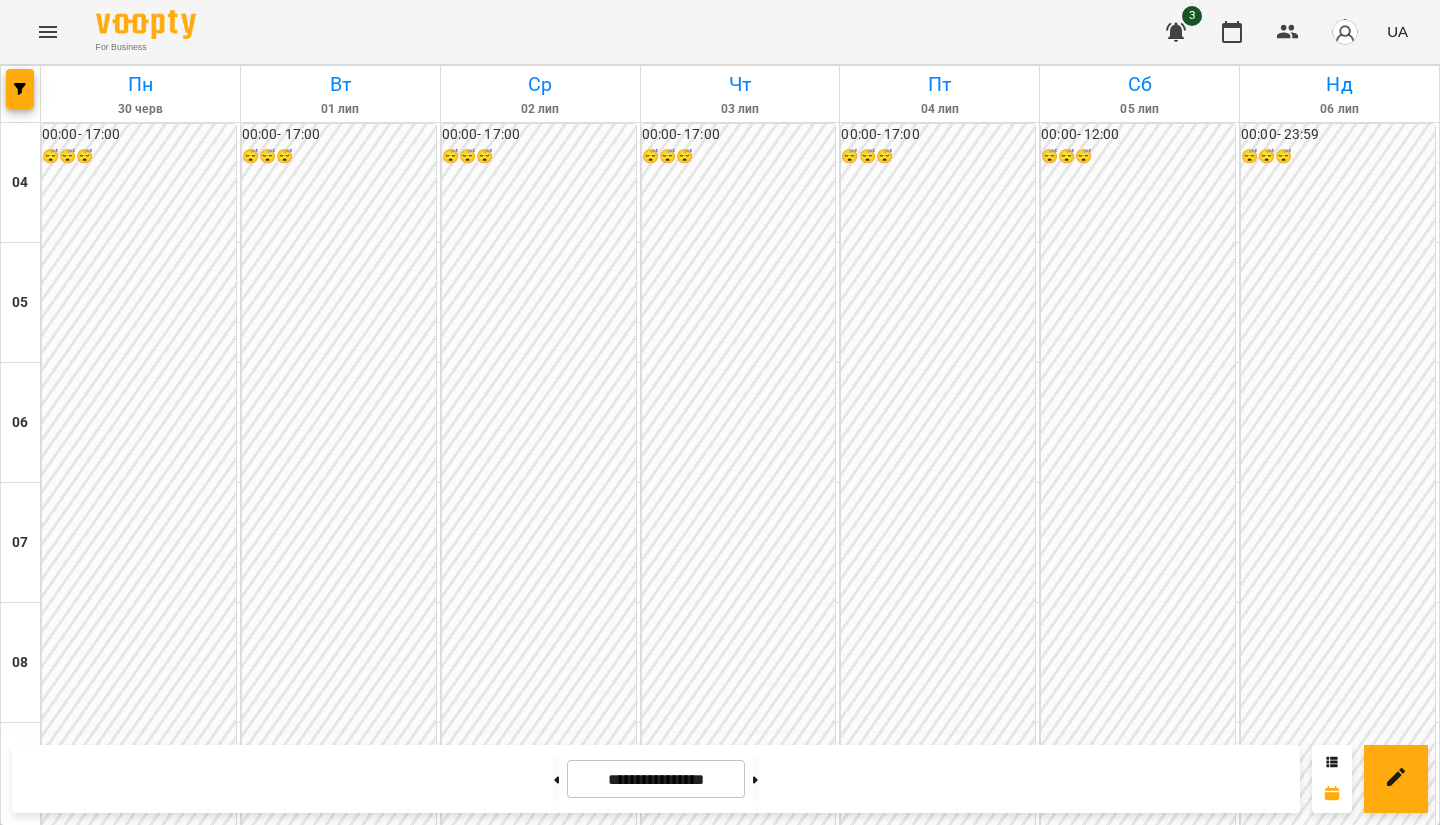 scroll, scrollTop: 1666, scrollLeft: 0, axis: vertical 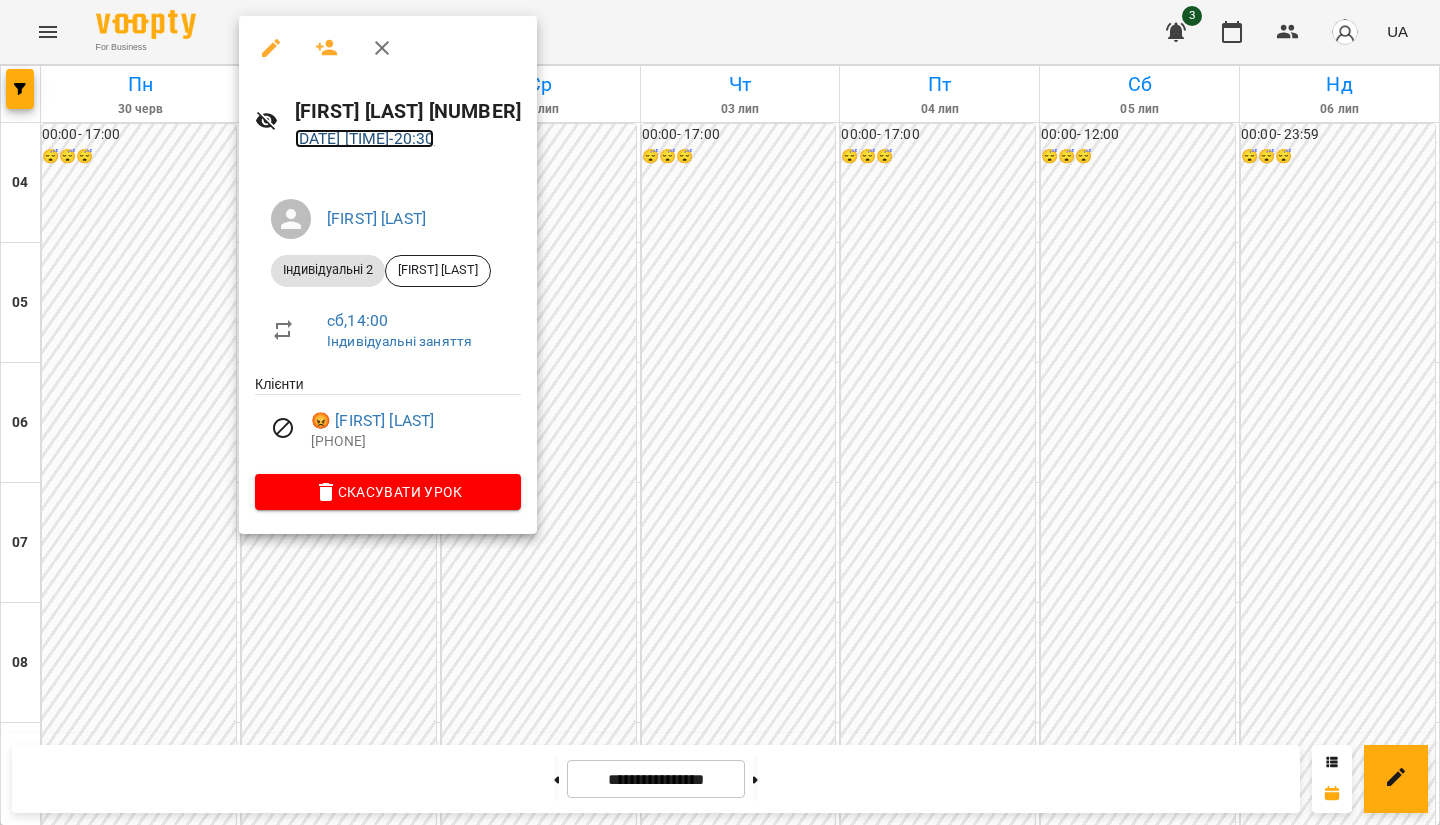 click on "[DATE] [TIME] - [TIME]" at bounding box center [365, 138] 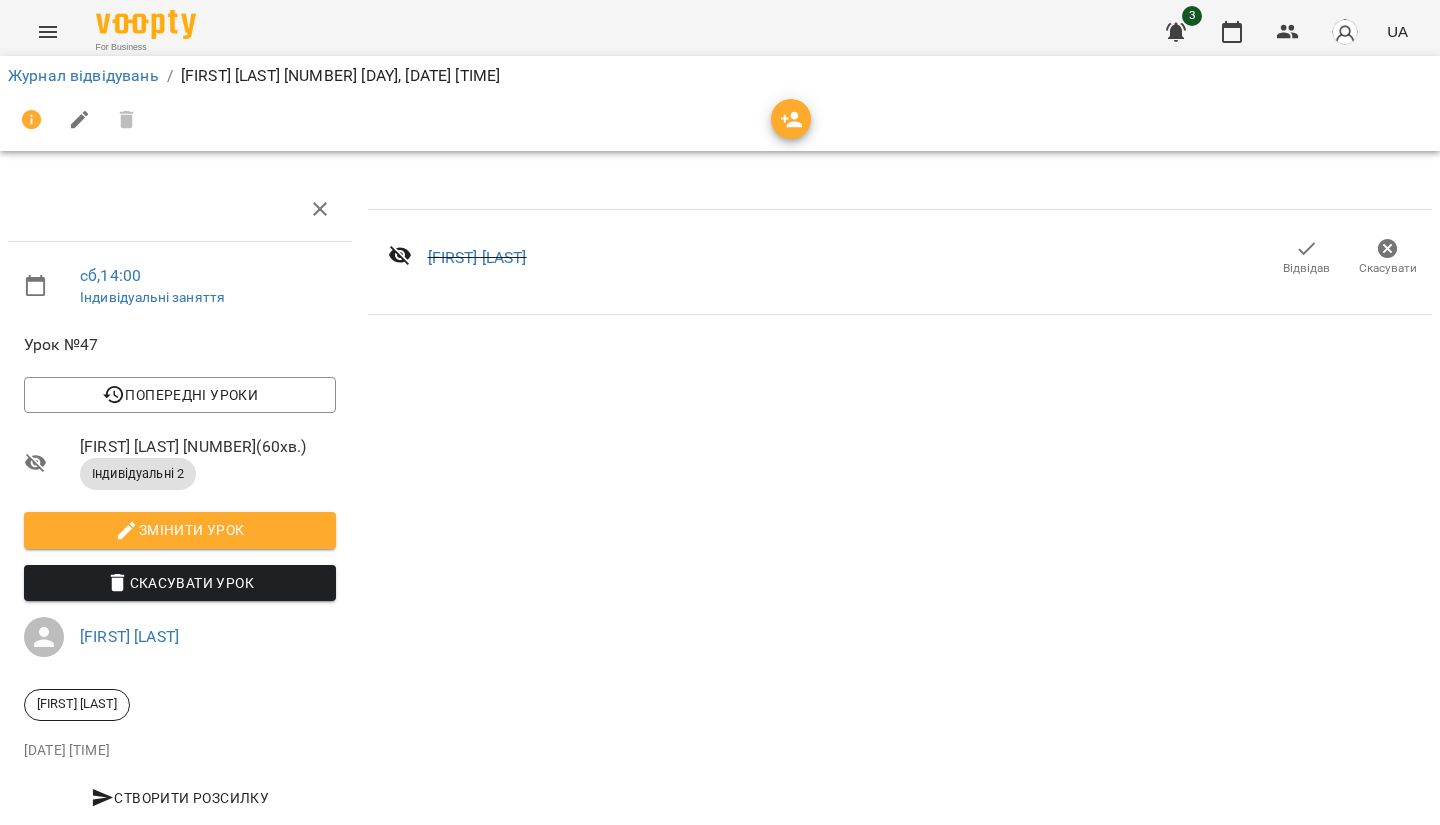click 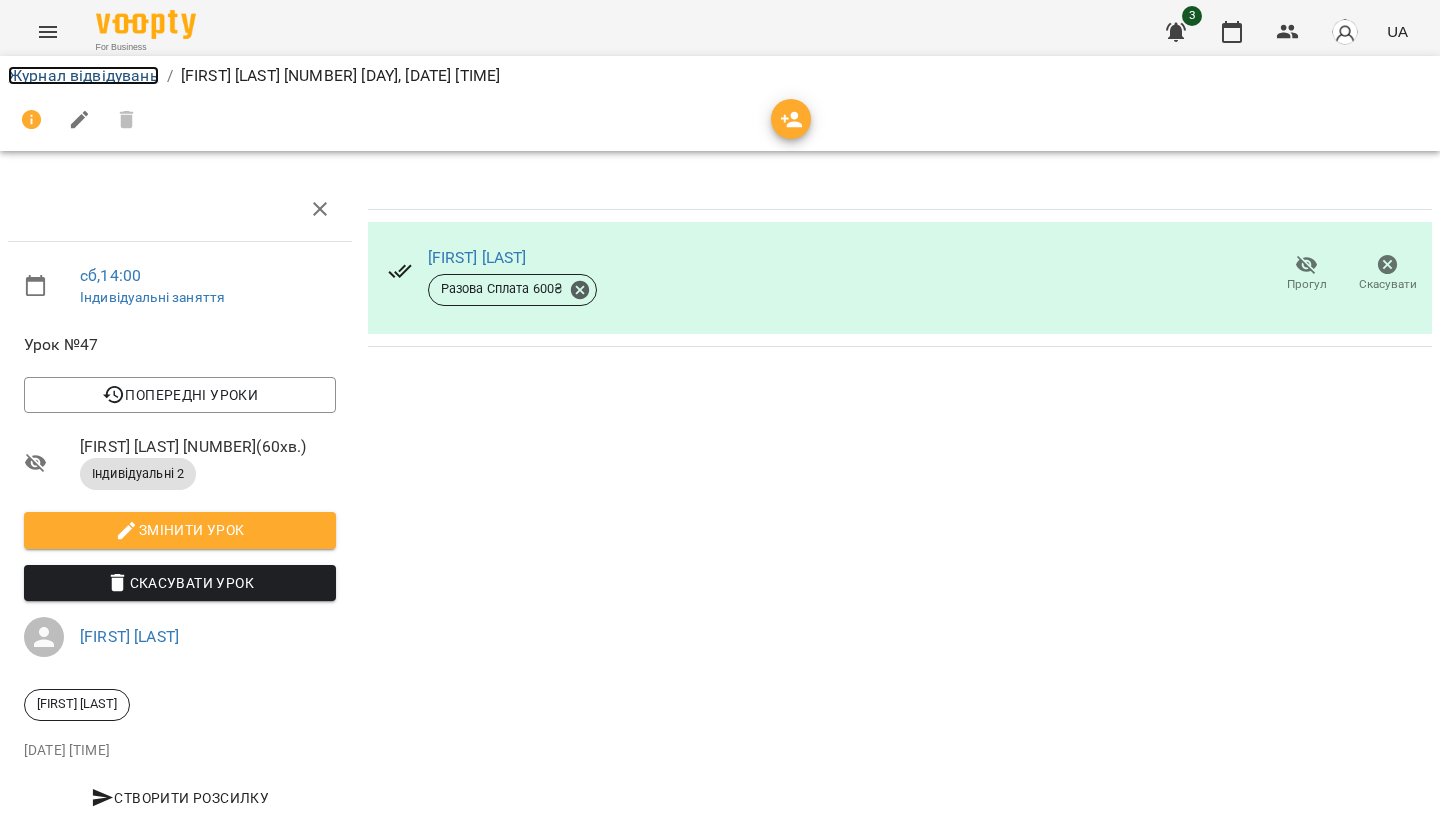 click on "Журнал відвідувань" at bounding box center (83, 75) 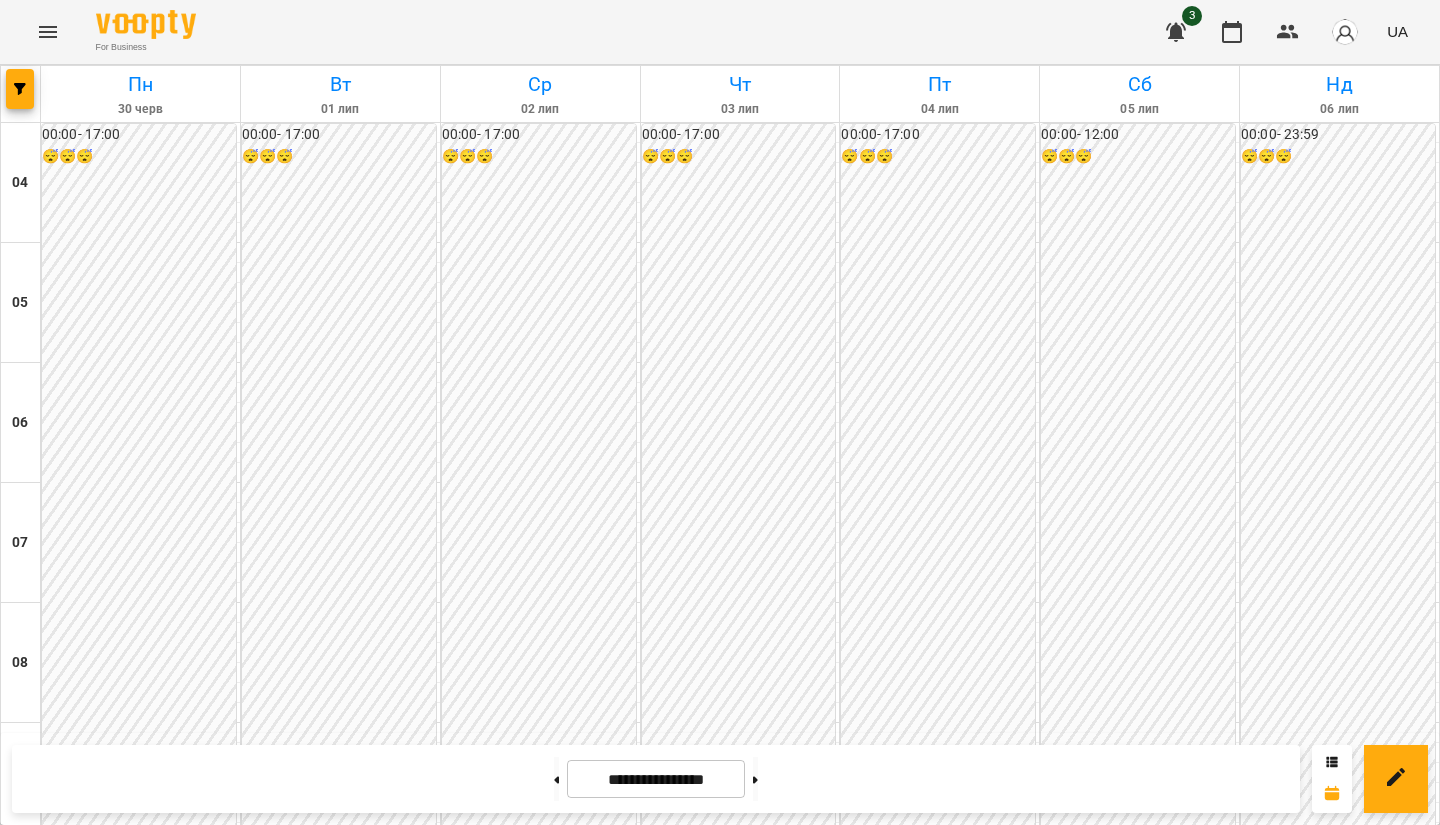 scroll, scrollTop: 1666, scrollLeft: 0, axis: vertical 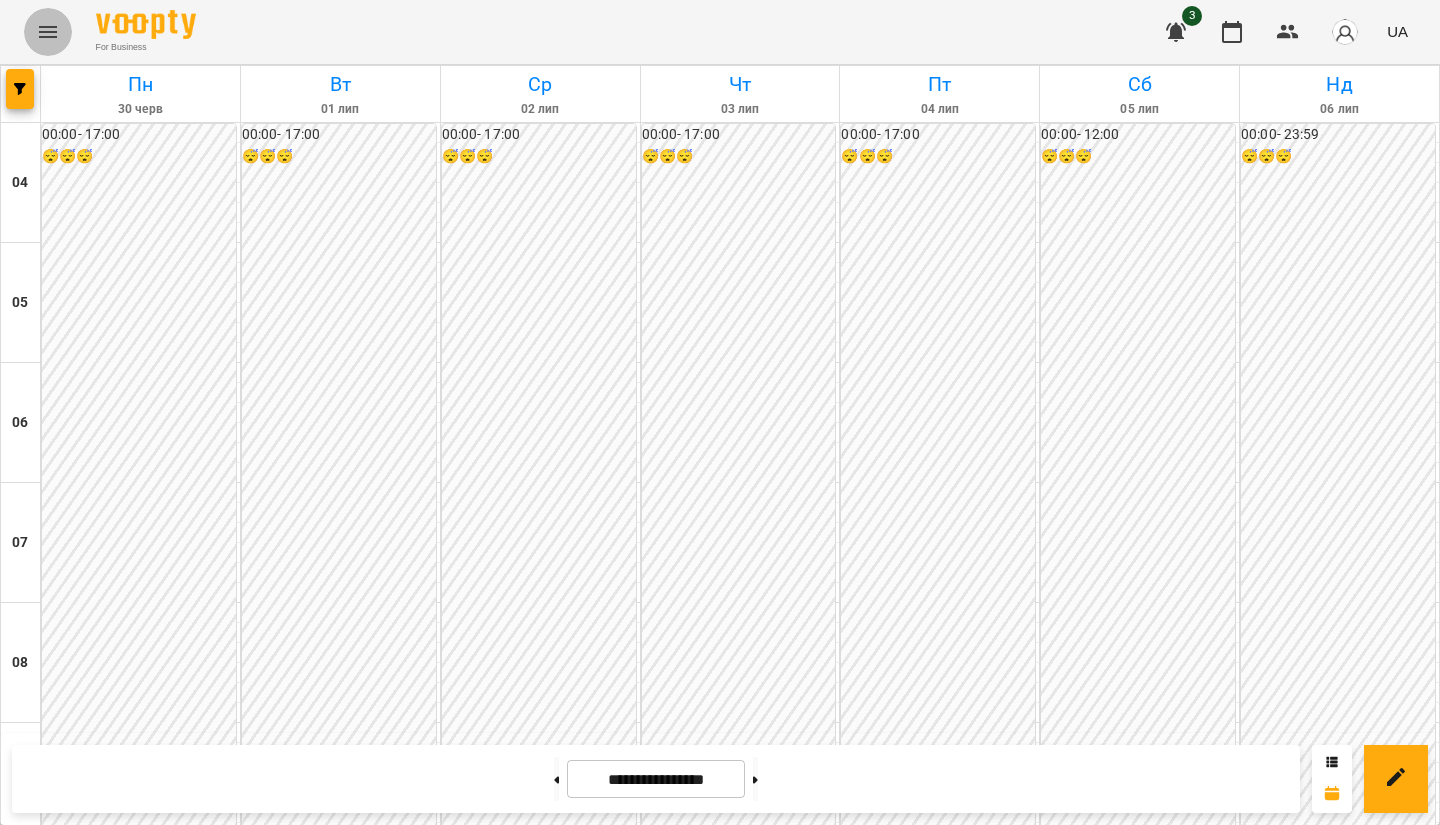 click 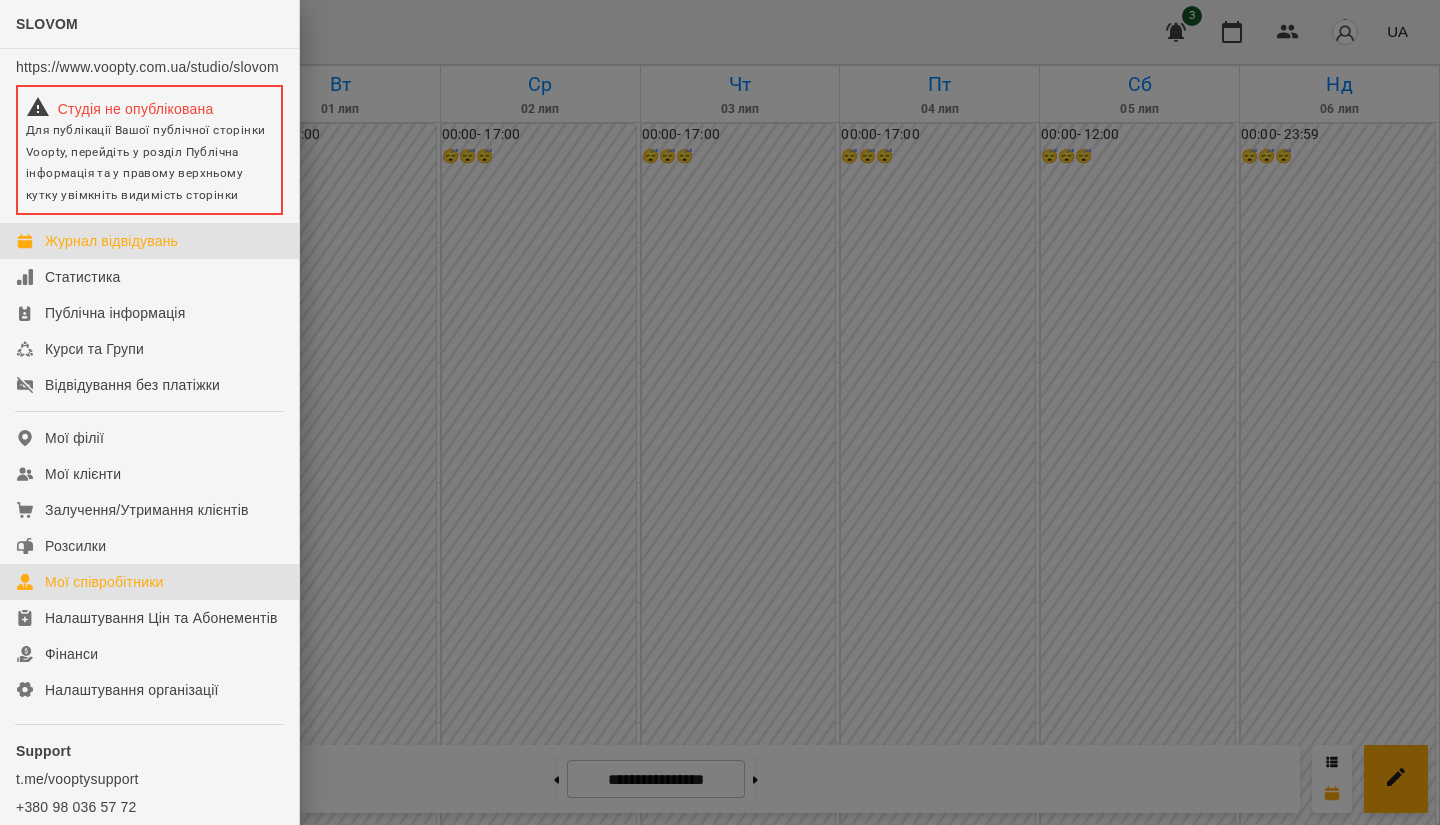click on "Мої співробітники" at bounding box center [104, 582] 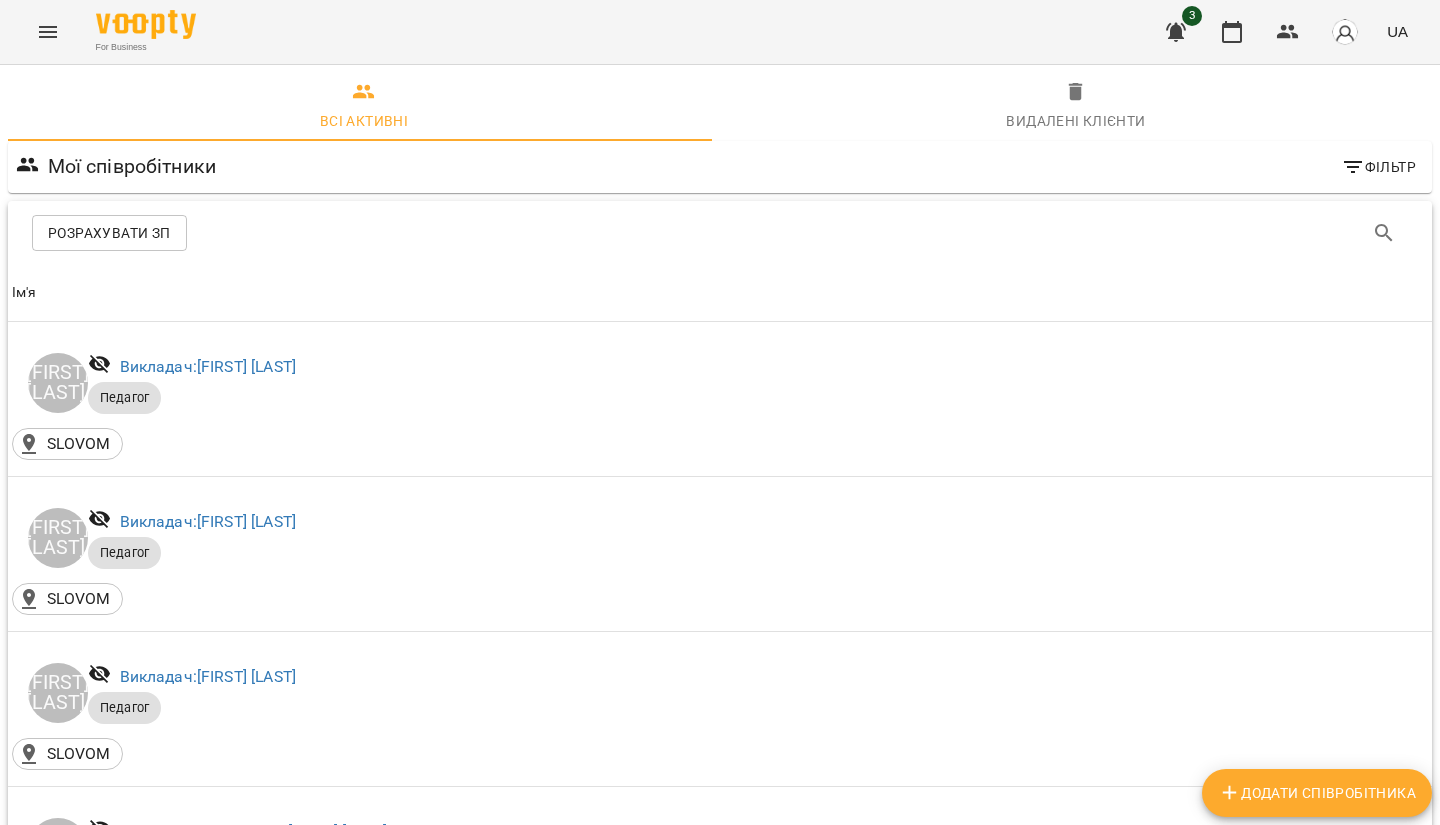 scroll, scrollTop: 0, scrollLeft: 0, axis: both 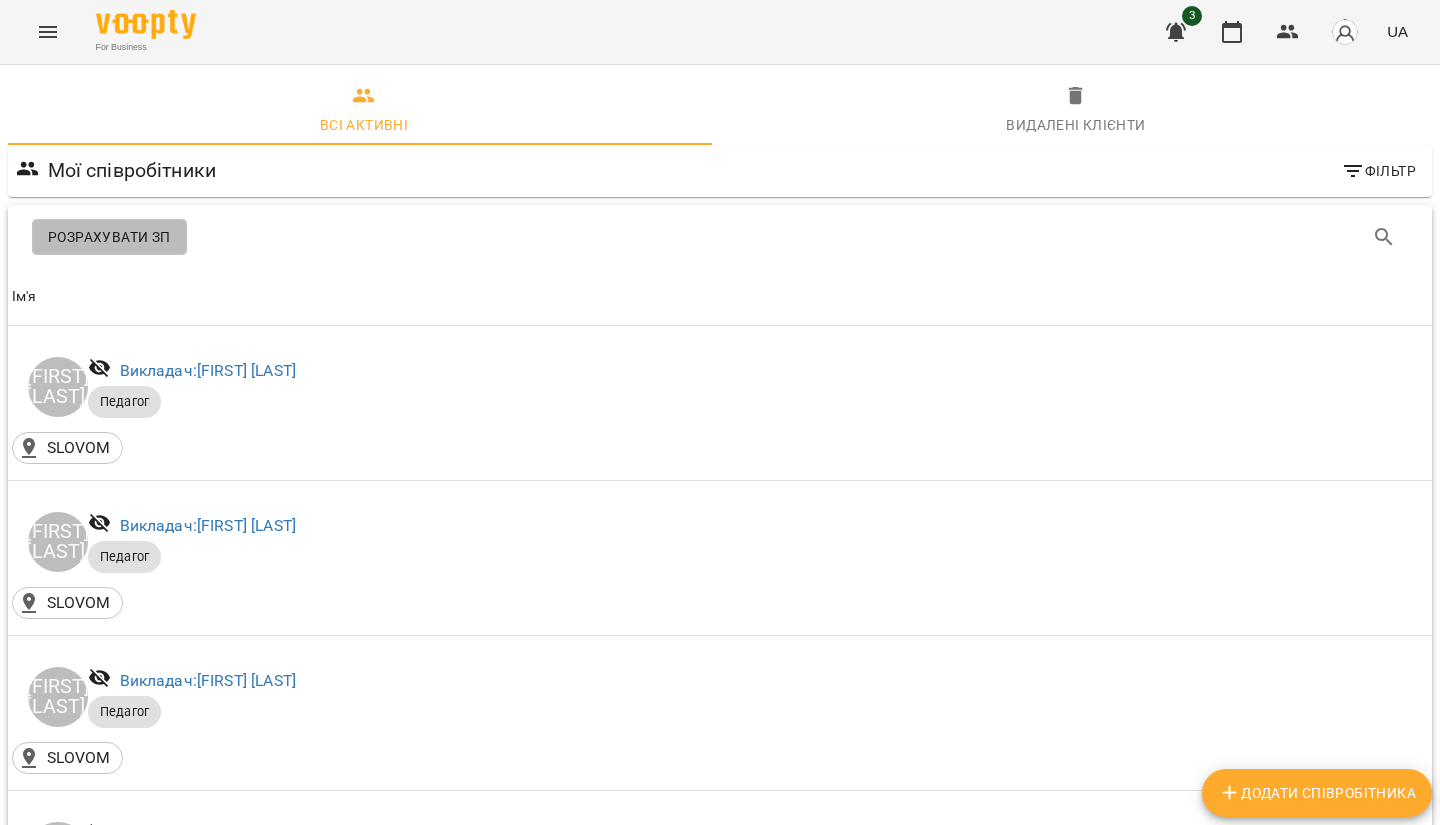 click on "Розрахувати ЗП" at bounding box center [109, 237] 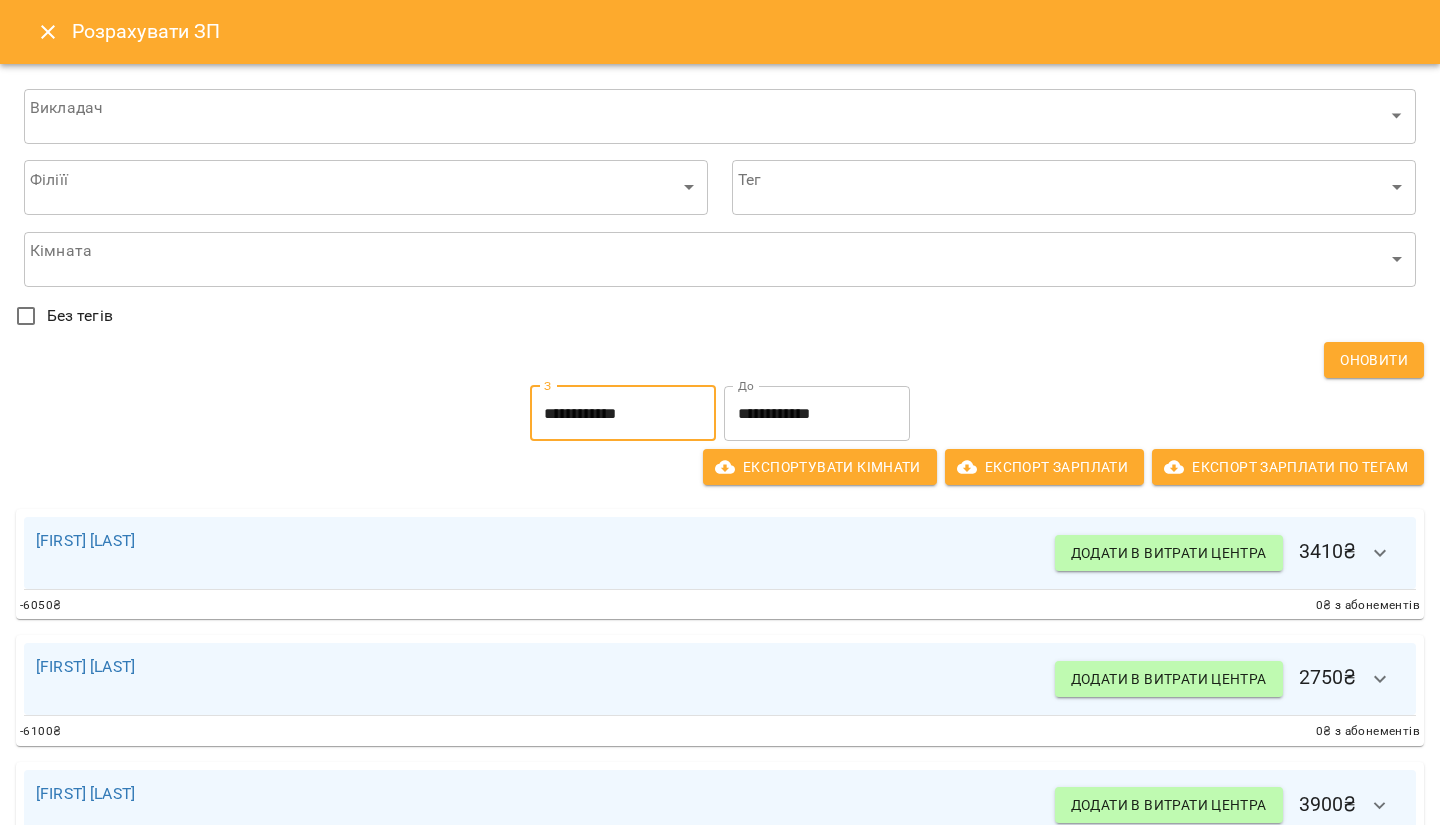 click on "**********" at bounding box center (623, 414) 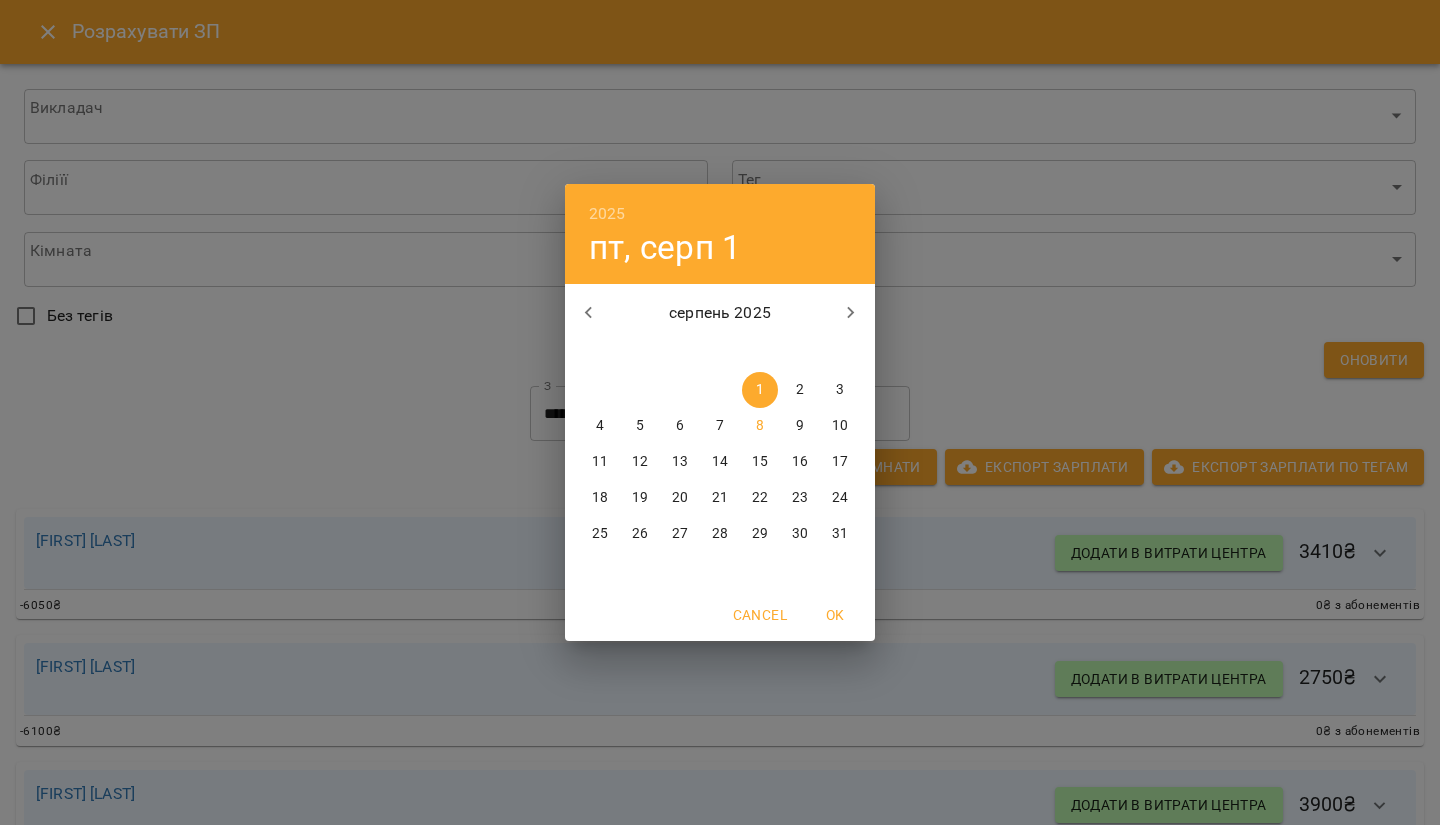 click 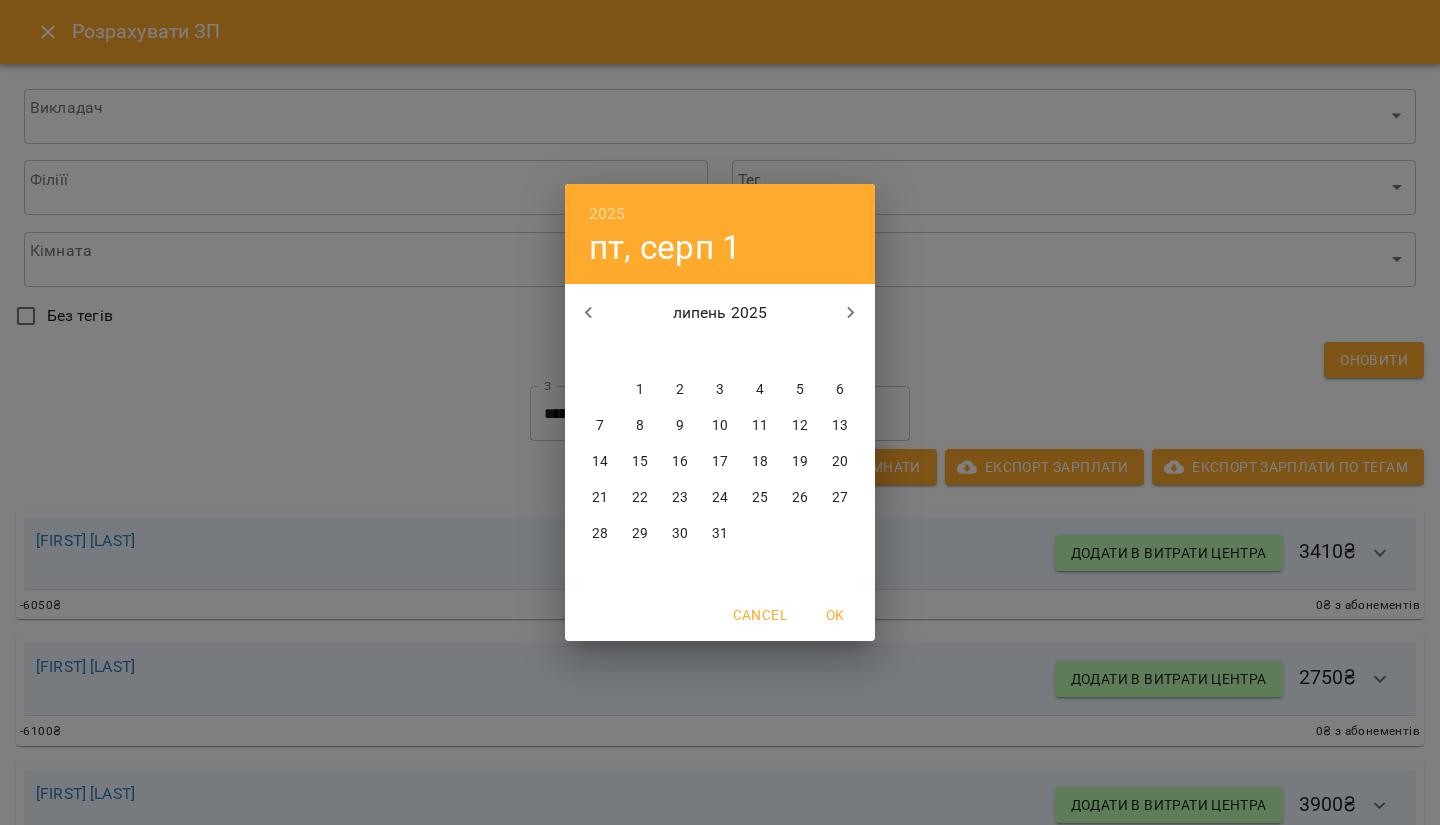 click on "1" at bounding box center (640, 390) 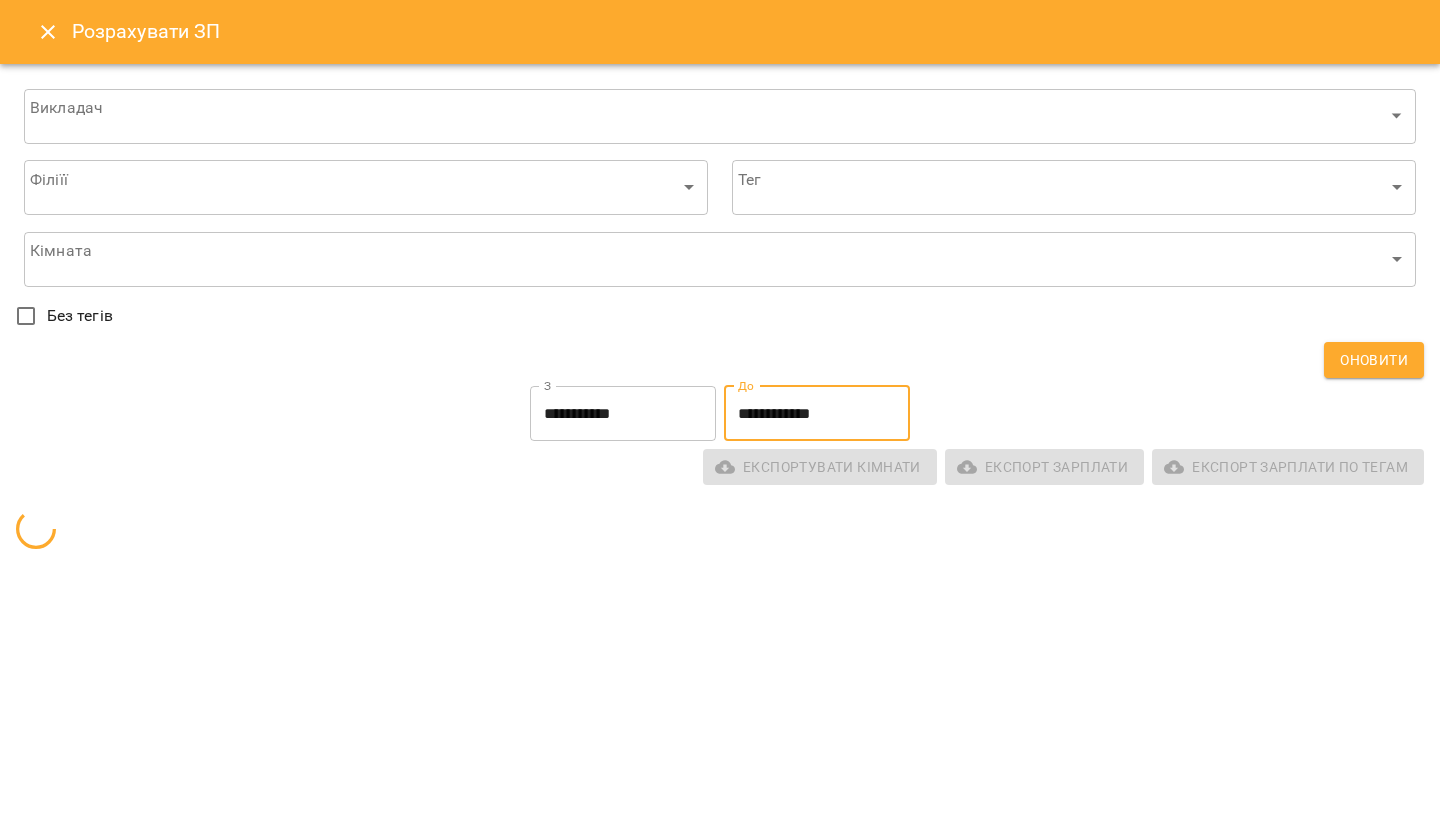 click on "**********" at bounding box center (817, 414) 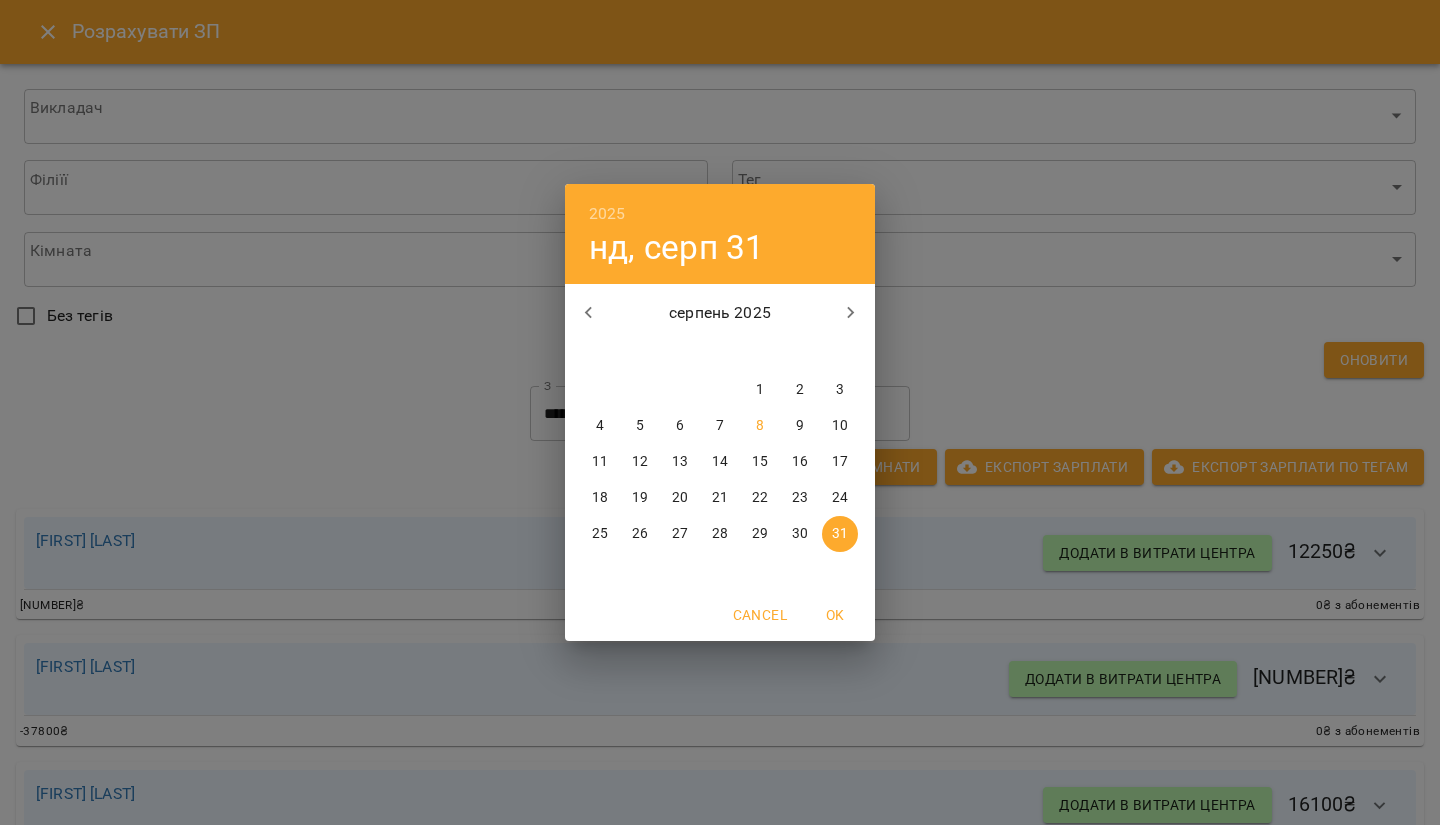 click at bounding box center [589, 313] 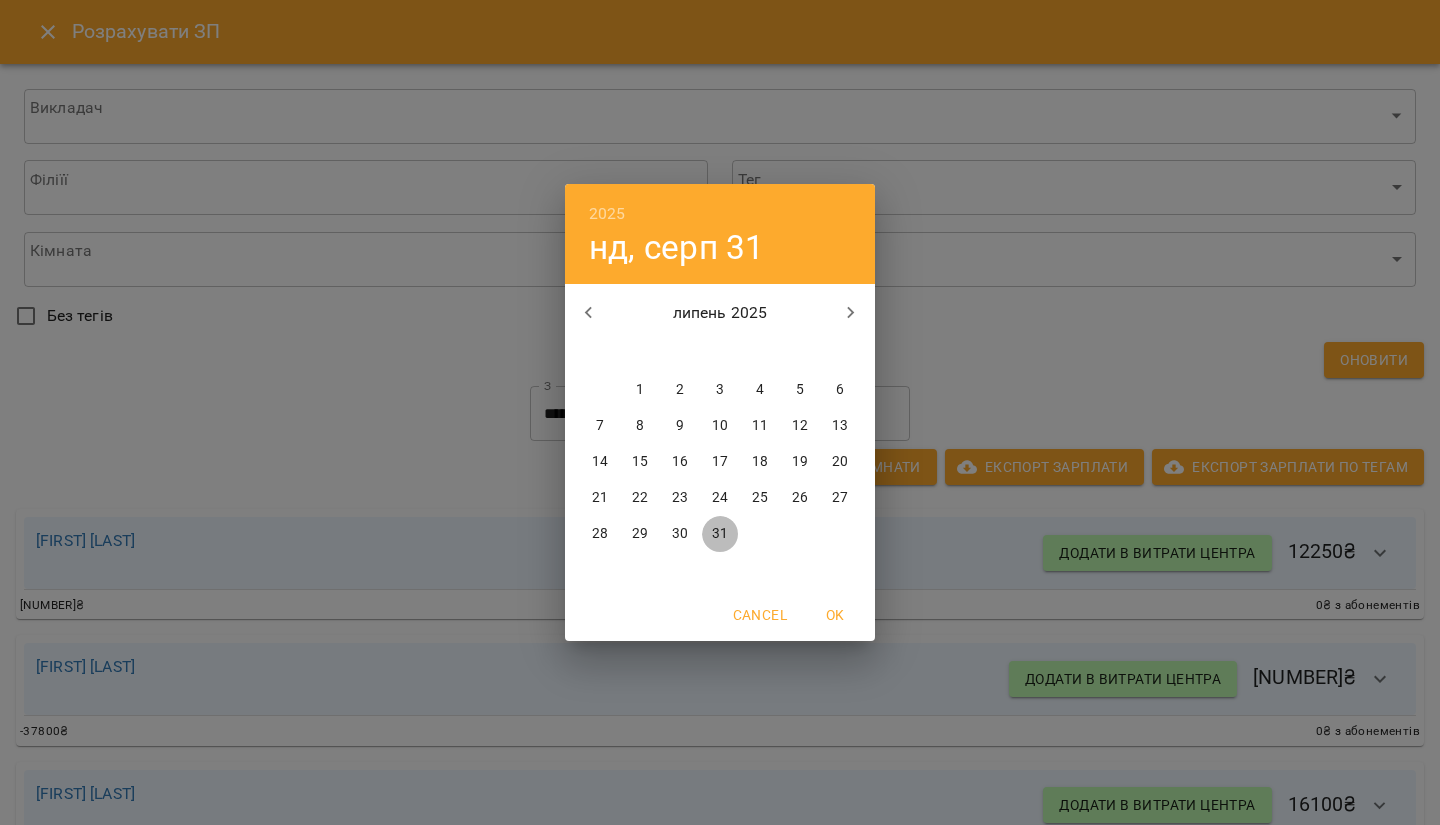 click on "31" at bounding box center (720, 534) 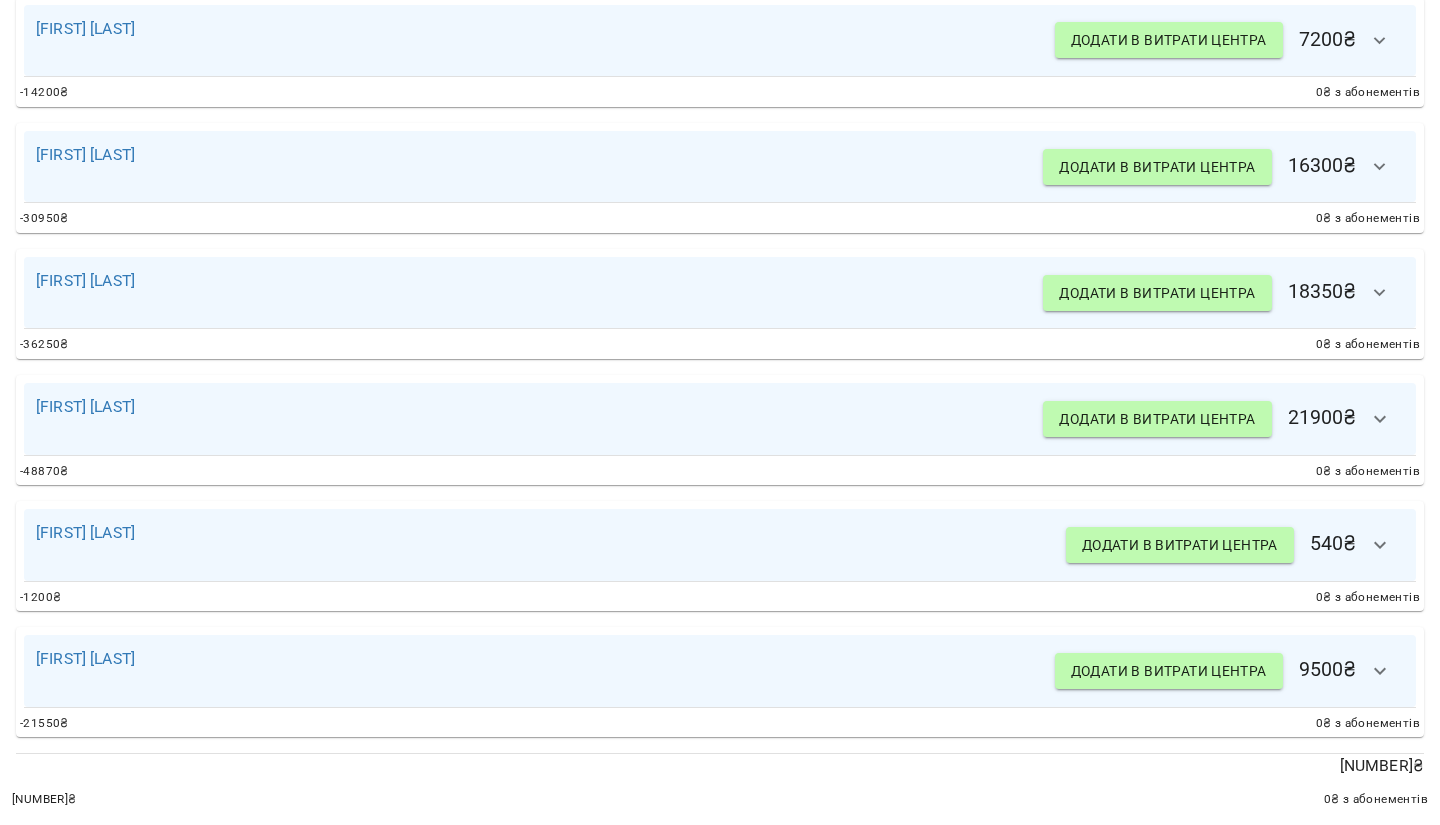 scroll, scrollTop: 906, scrollLeft: 0, axis: vertical 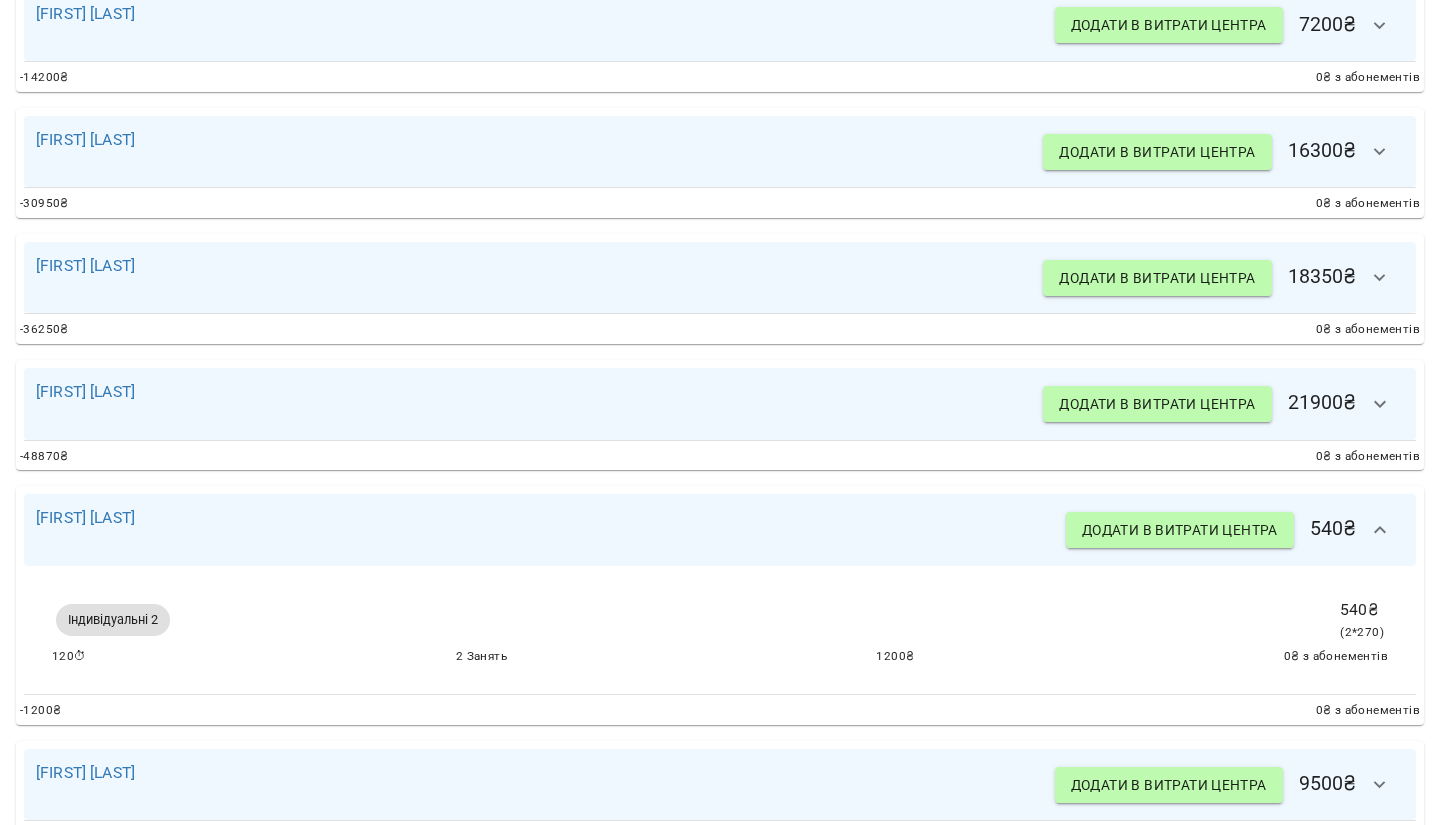 click 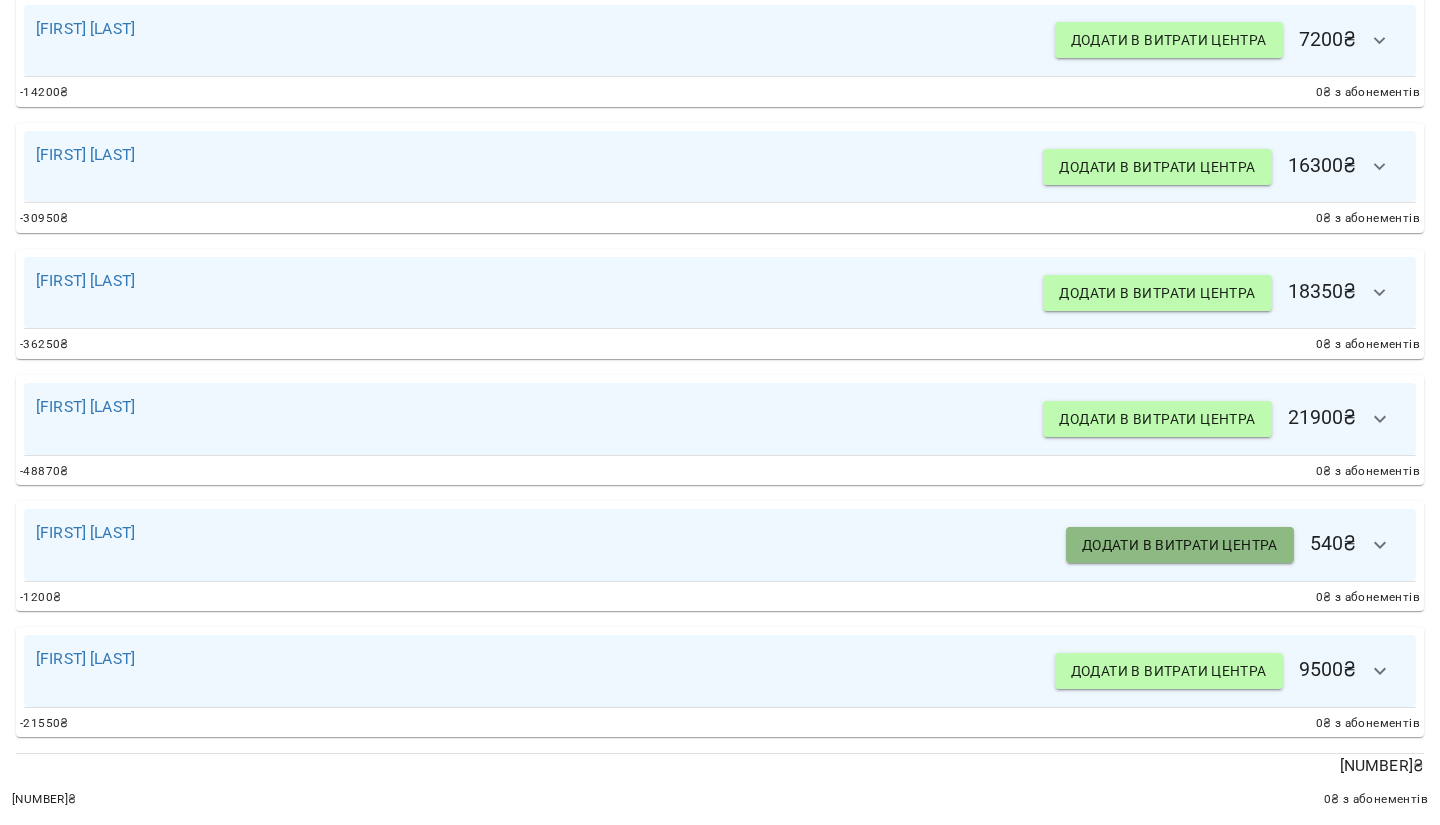 click on "Додати в витрати центра" at bounding box center (1180, 545) 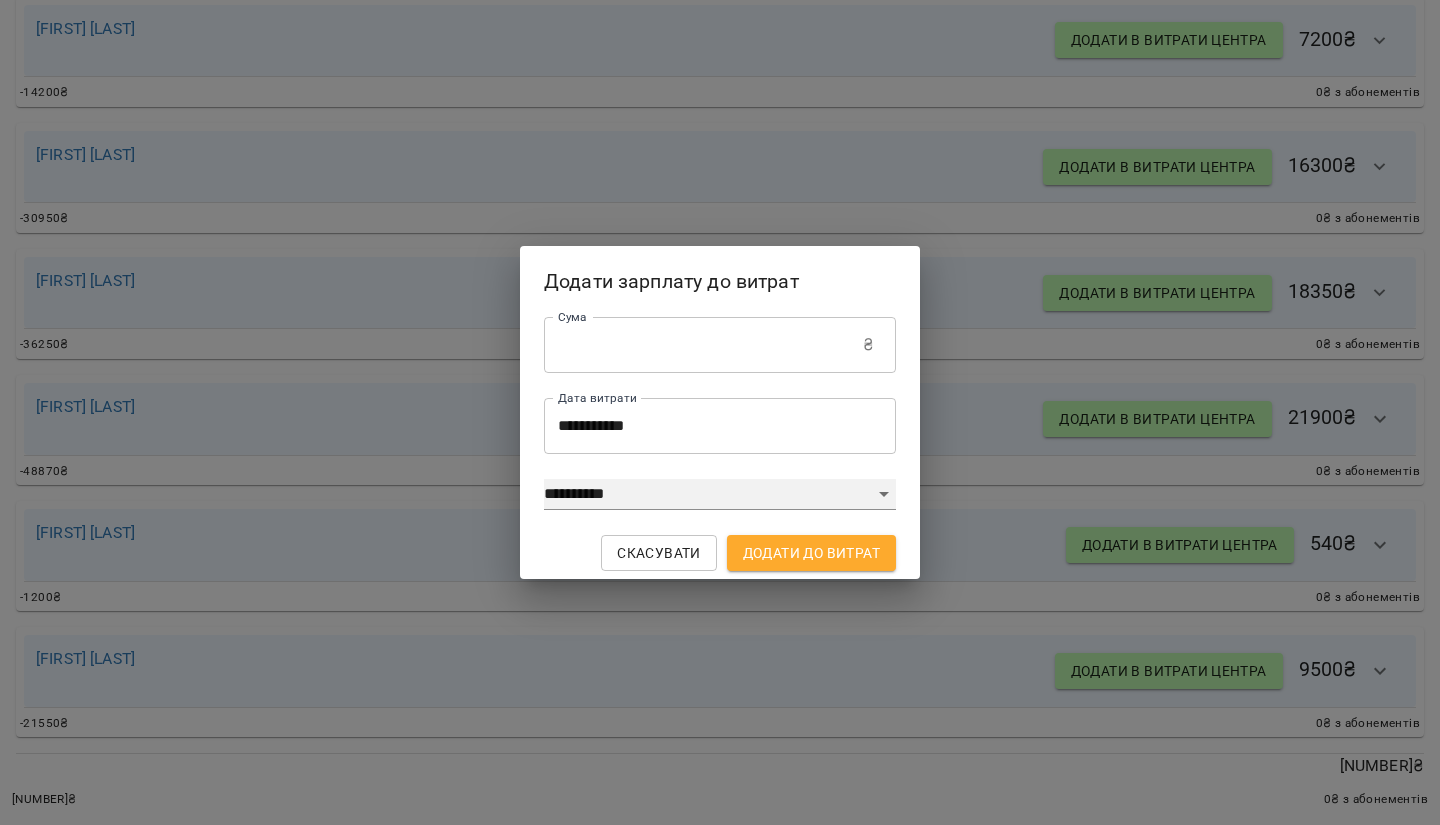 click on "**********" at bounding box center (720, 495) 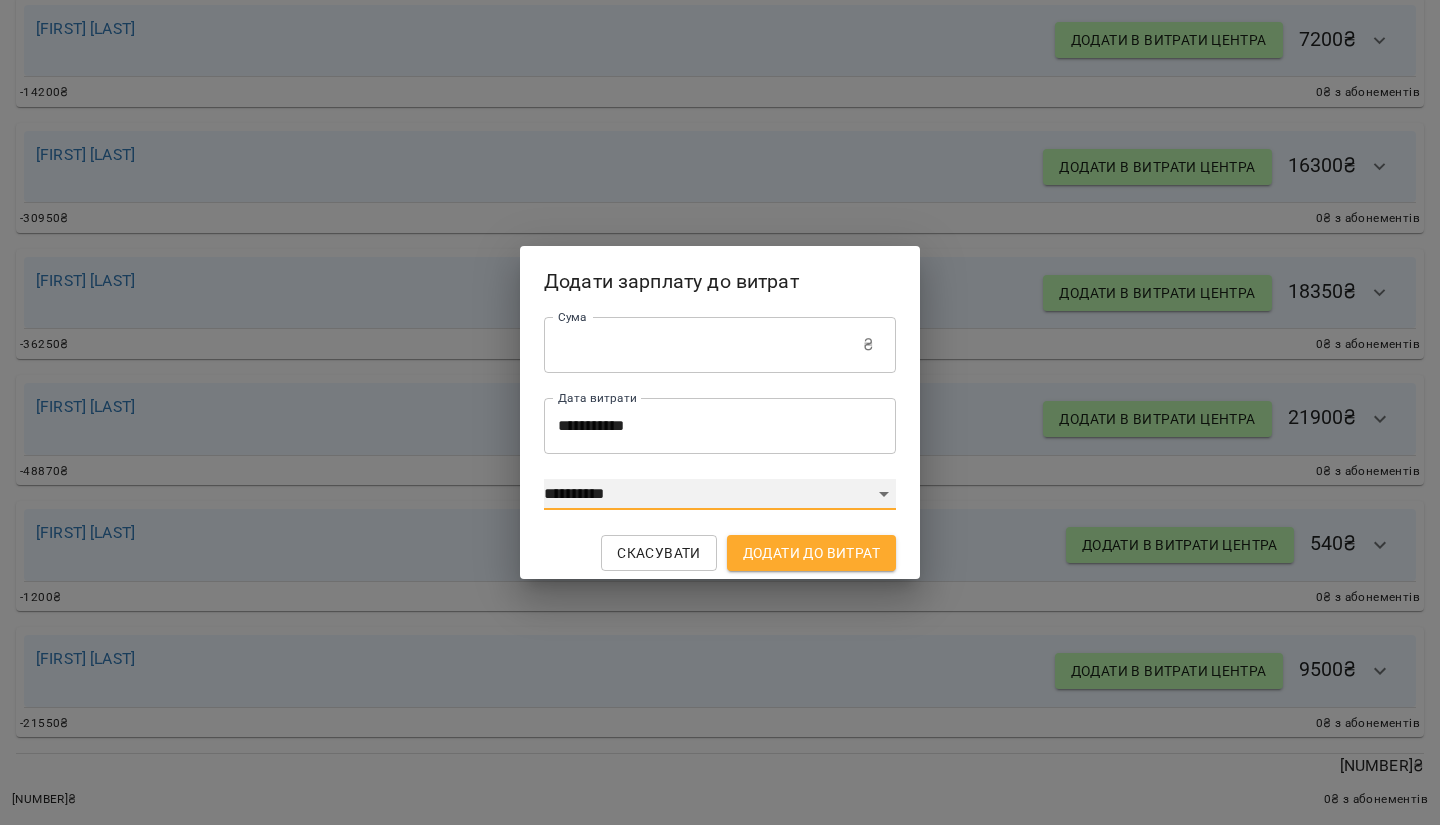 select on "****" 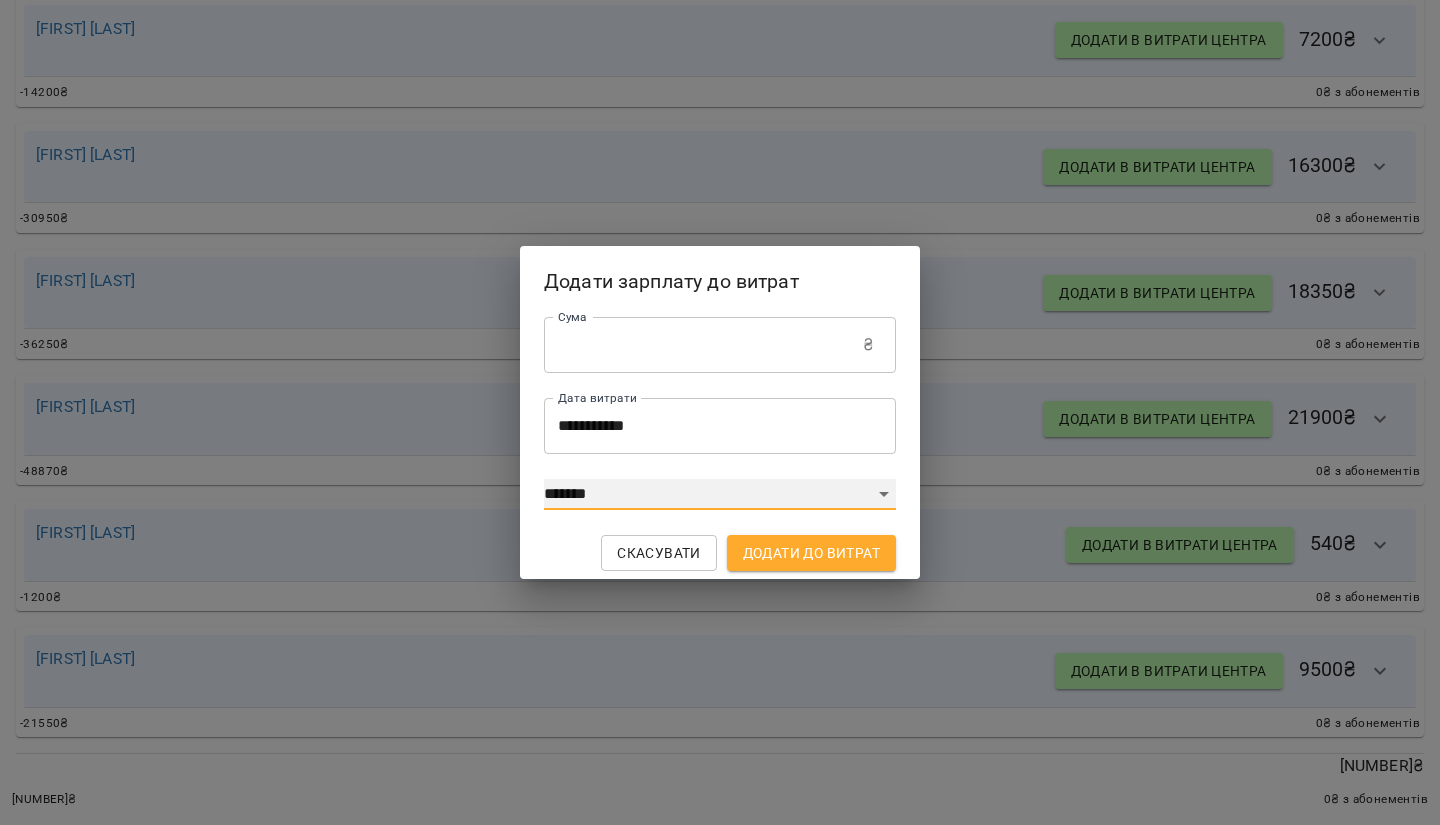 click on "**********" at bounding box center (720, 495) 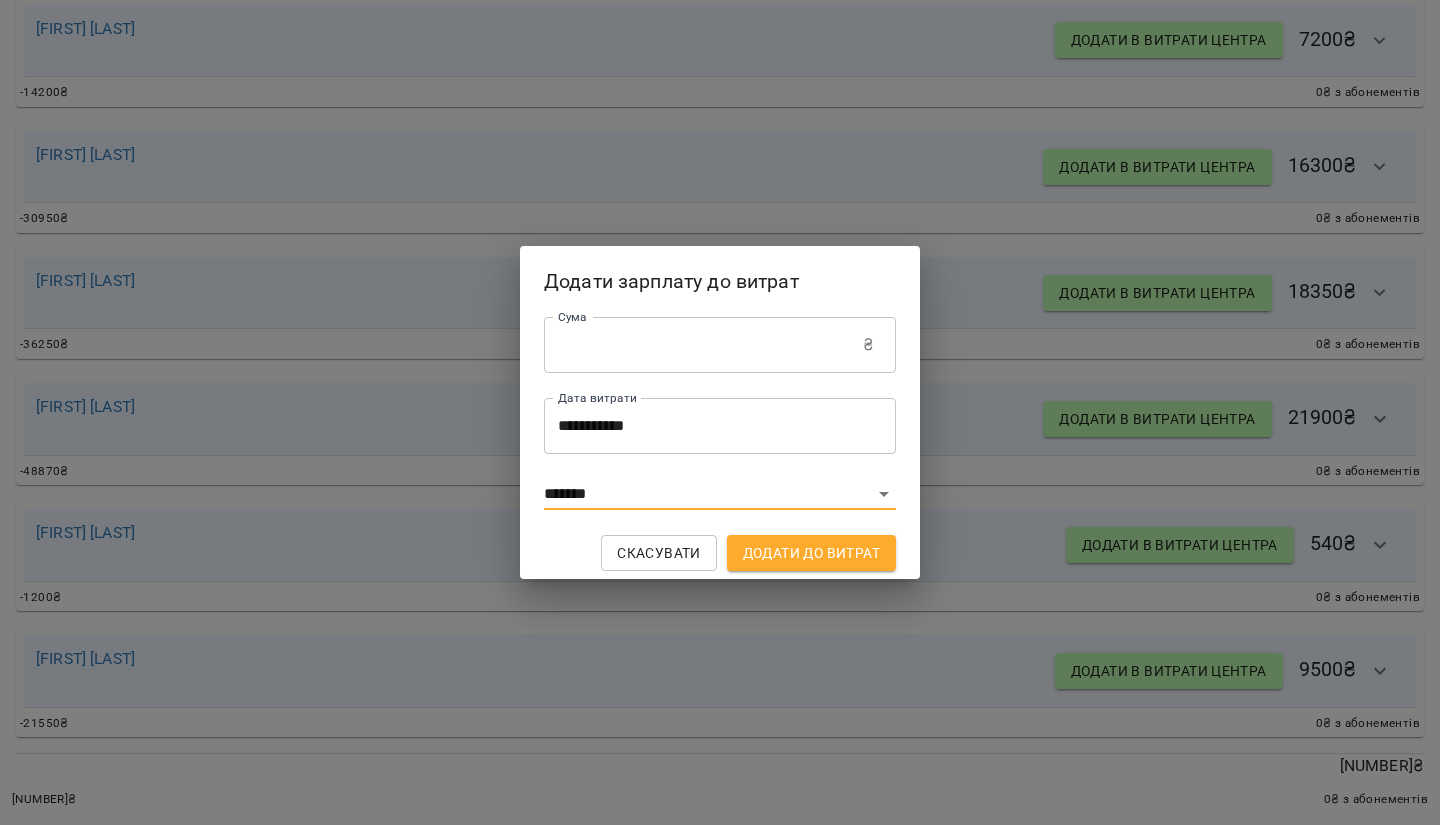 click on "Додати до витрат" at bounding box center (811, 553) 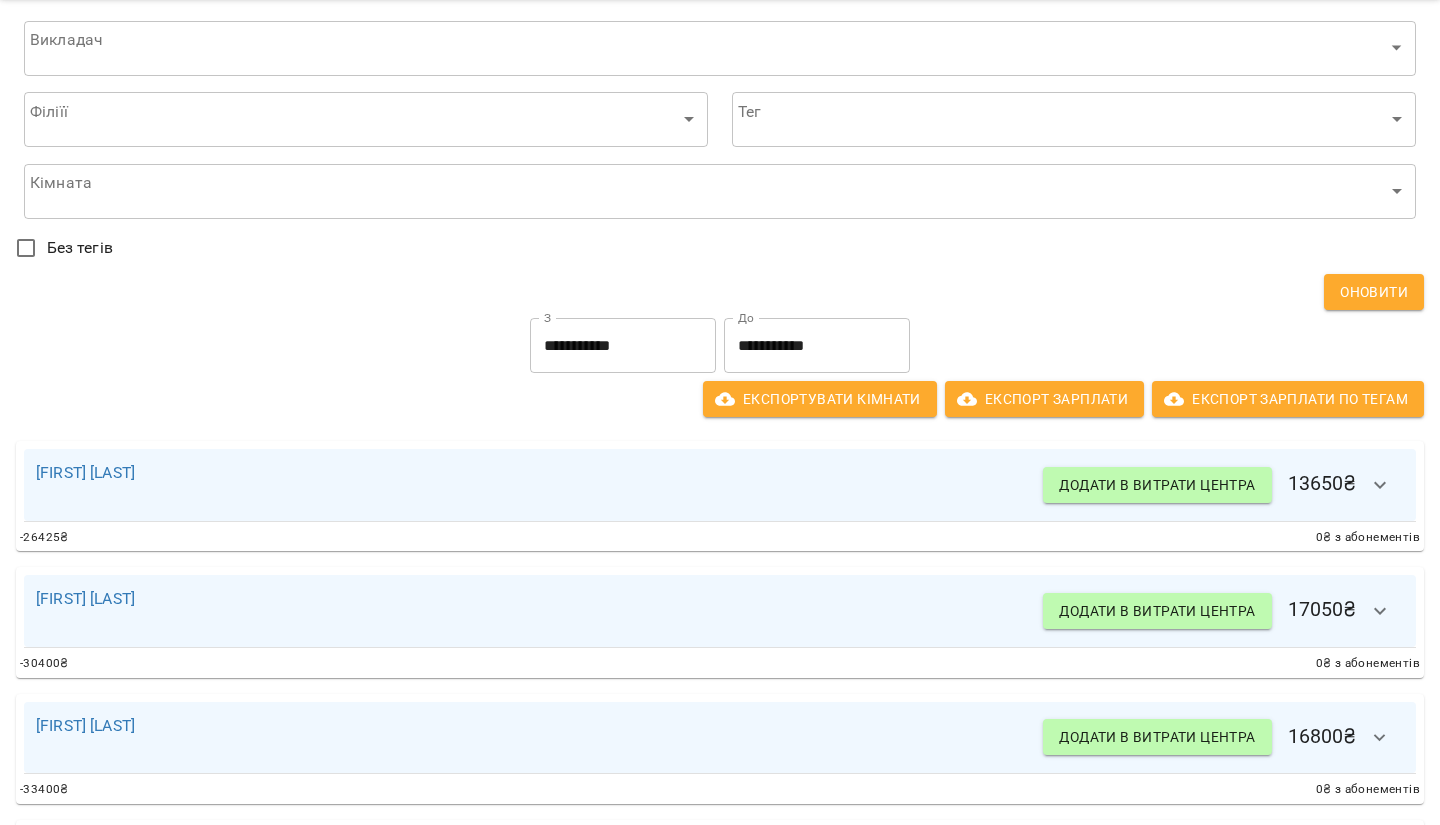 scroll, scrollTop: 0, scrollLeft: 0, axis: both 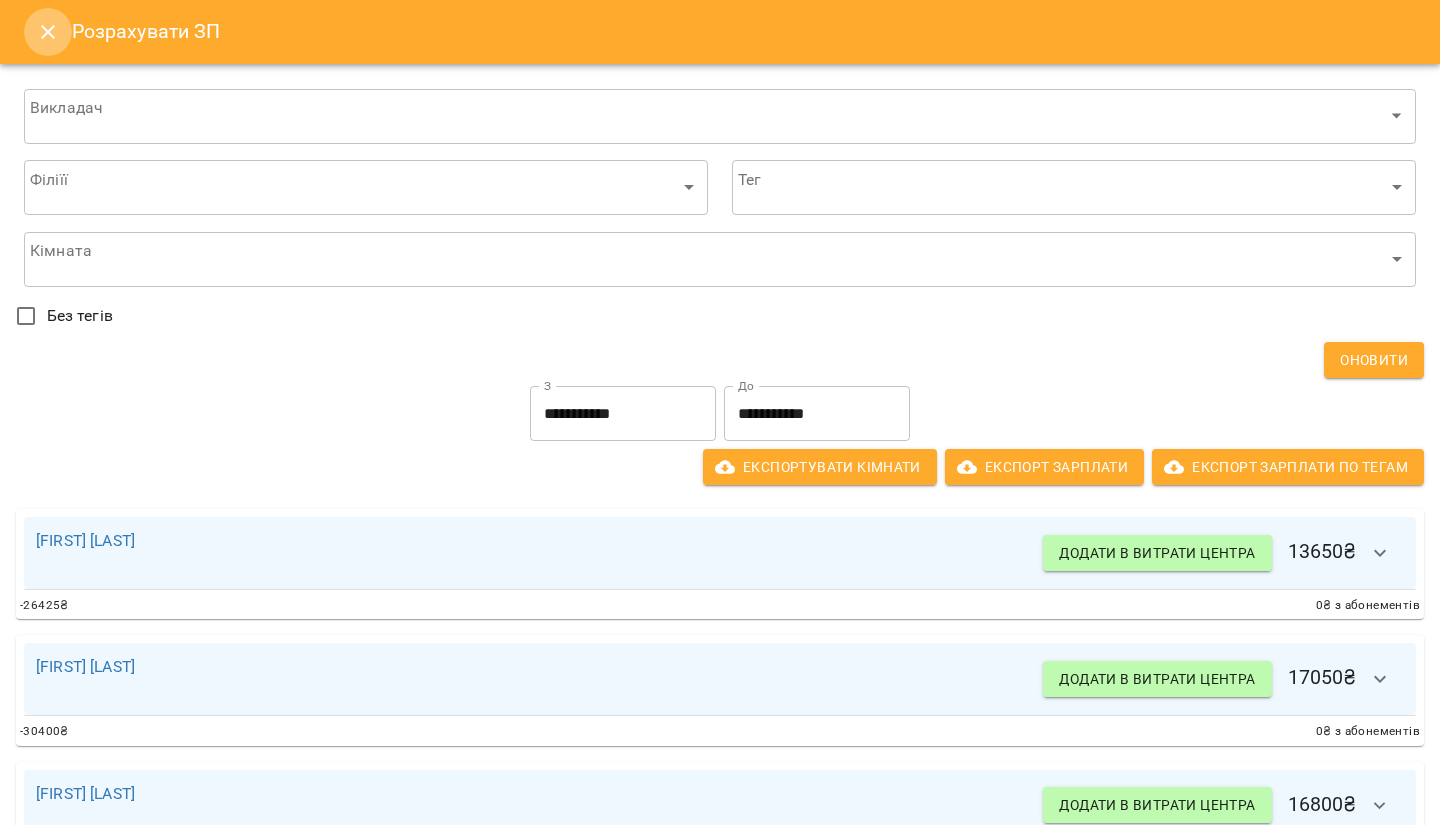 click 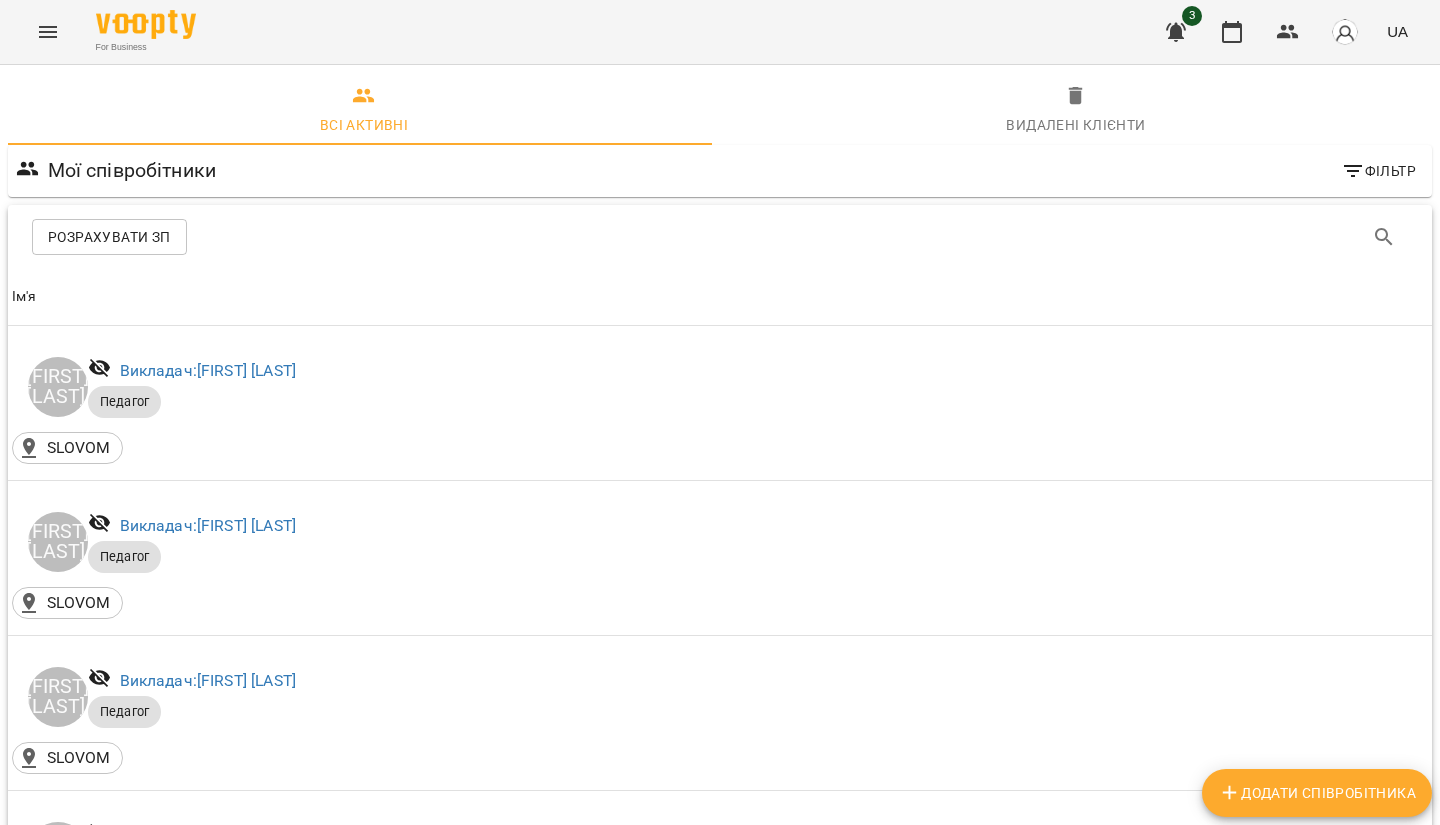 click 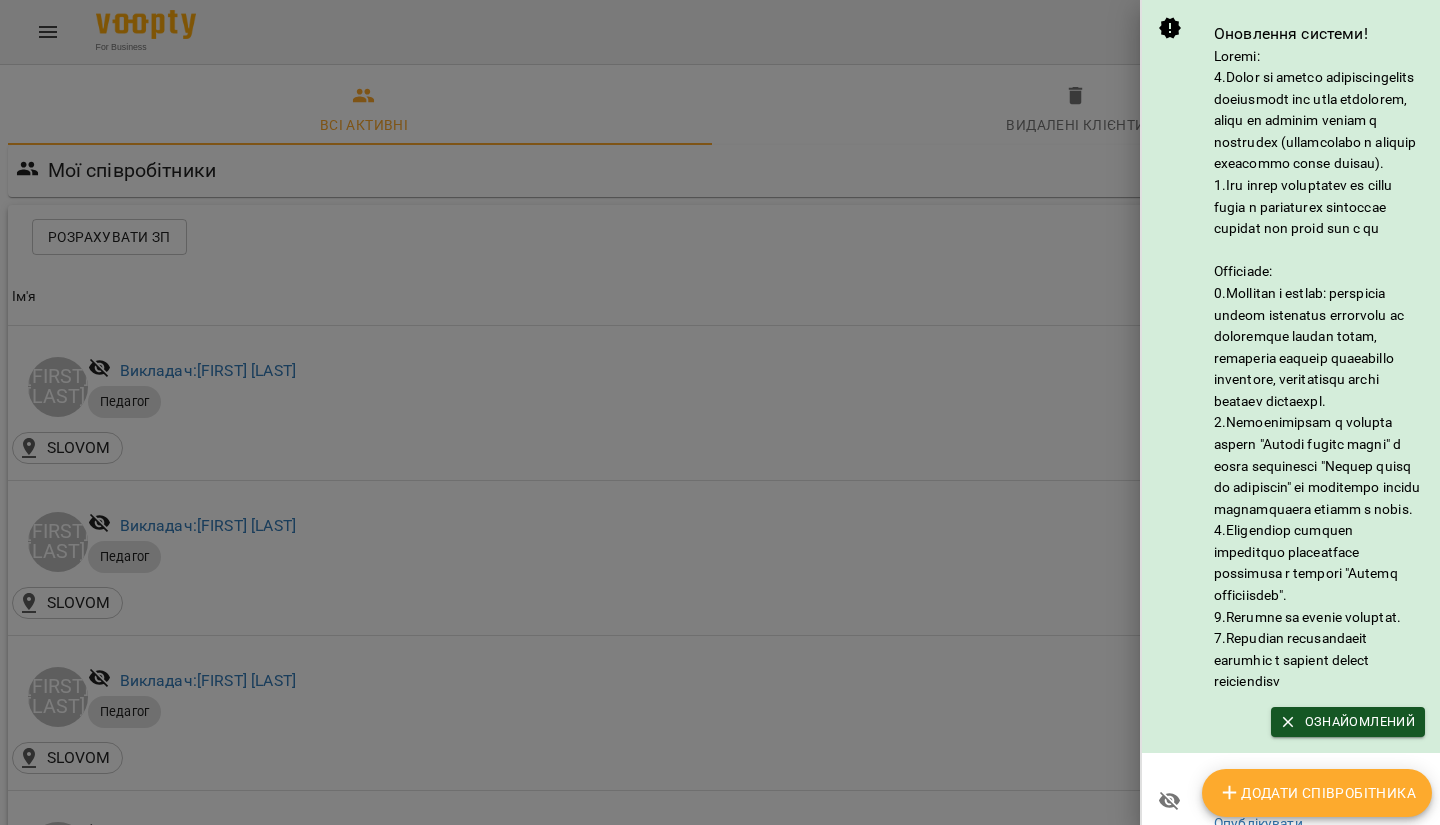 click at bounding box center (720, 412) 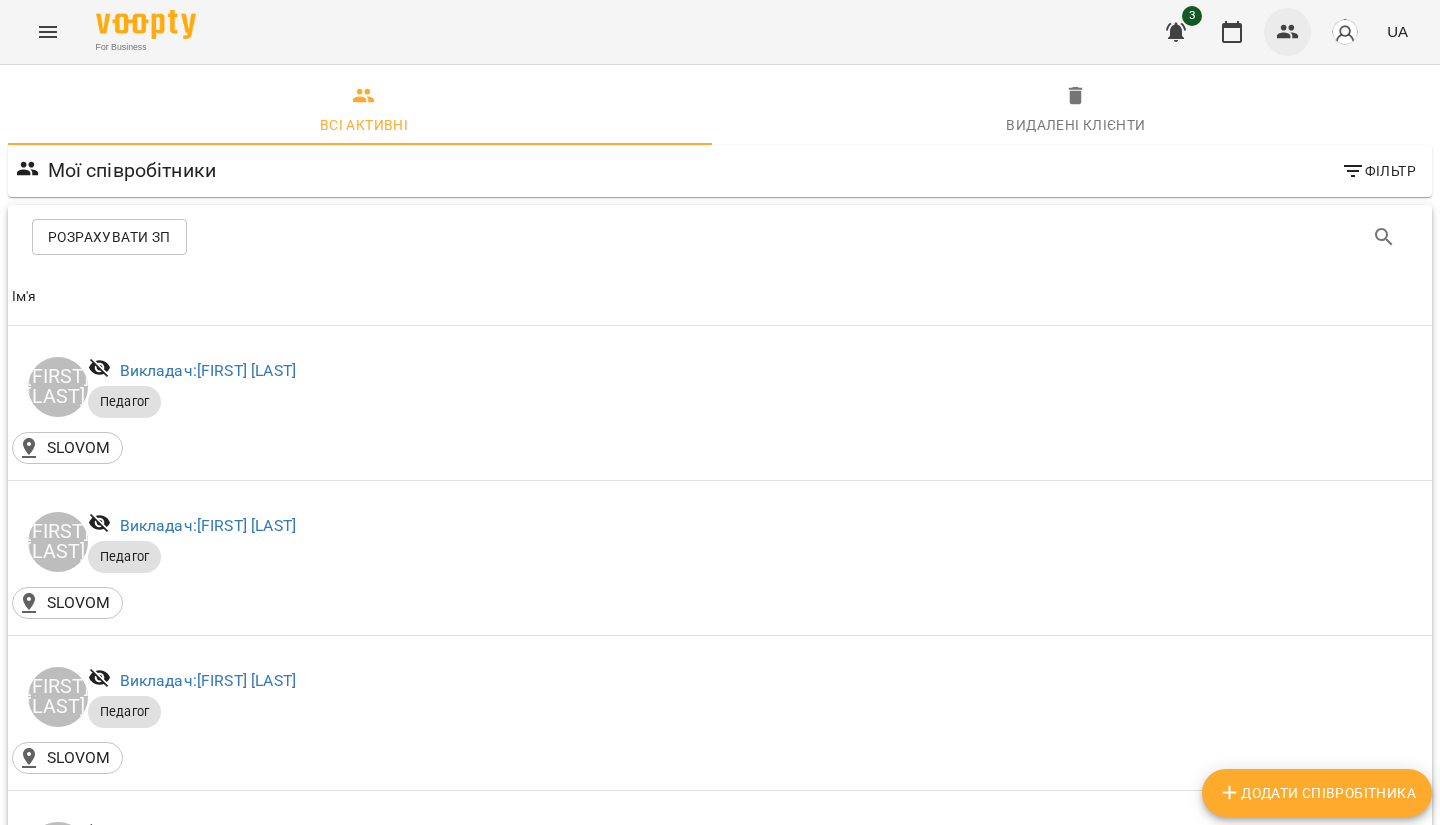 click at bounding box center (1288, 32) 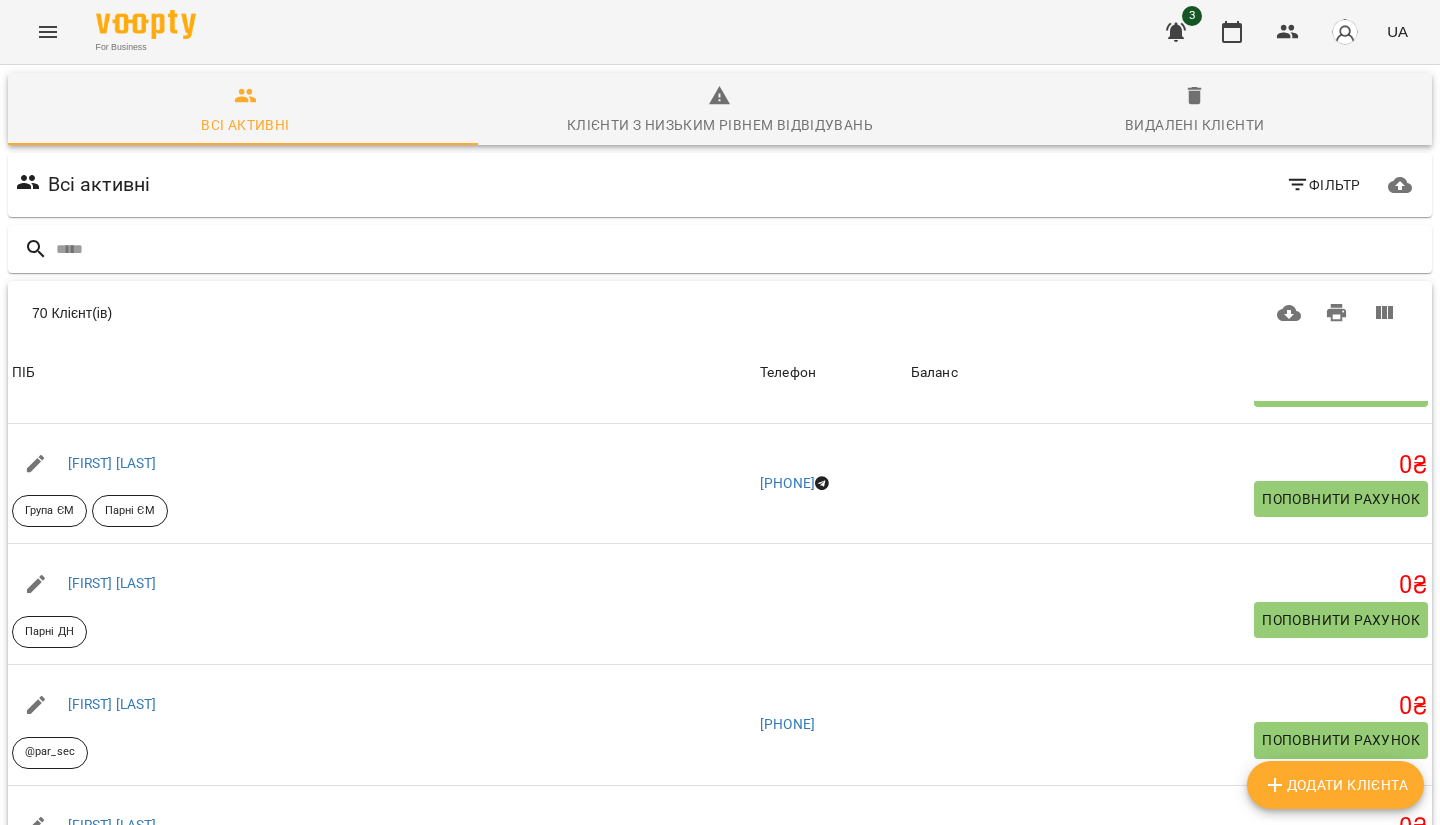 scroll, scrollTop: 0, scrollLeft: 0, axis: both 